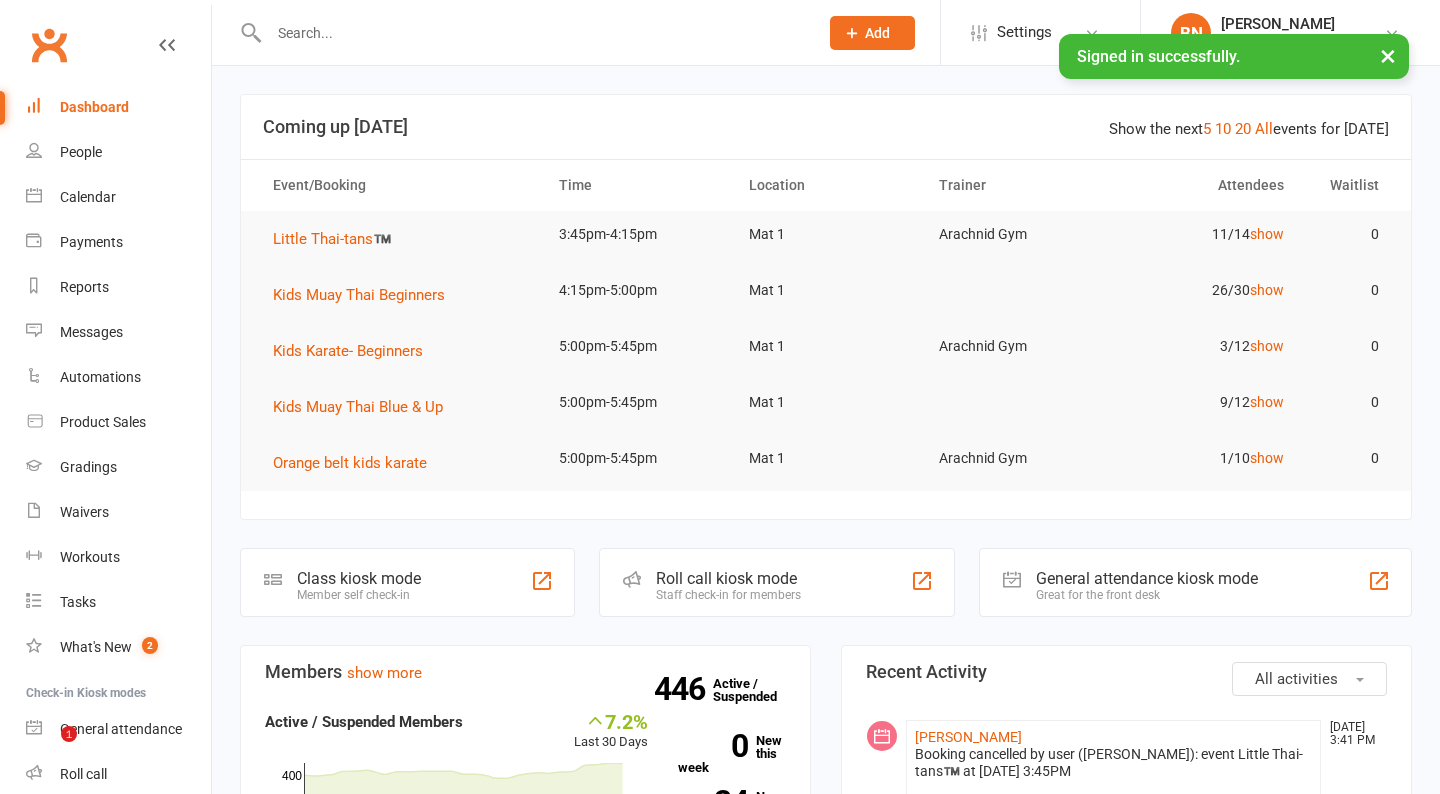 scroll, scrollTop: 0, scrollLeft: 0, axis: both 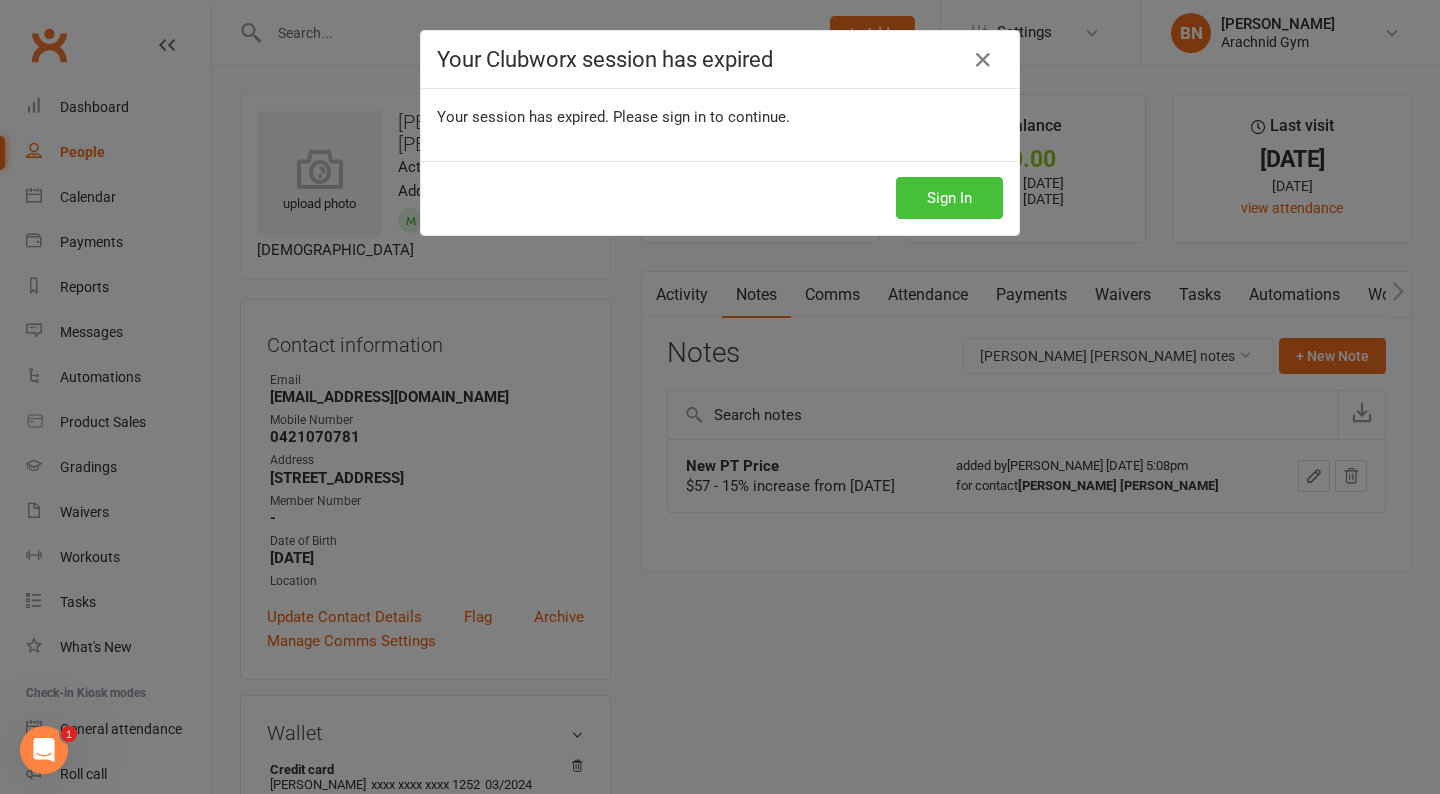 click on "Sign In" at bounding box center [949, 198] 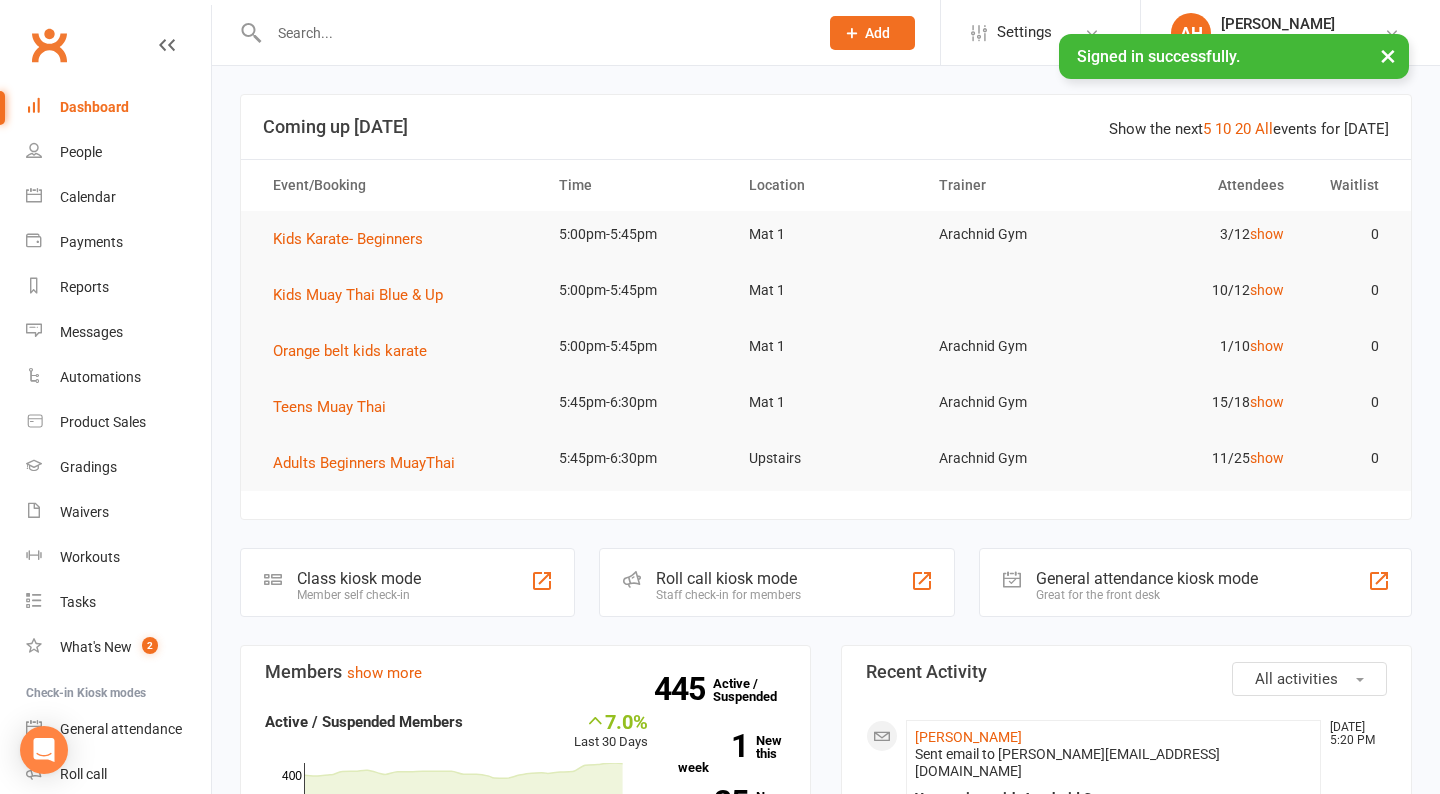 click on "Waivers" at bounding box center [118, 512] 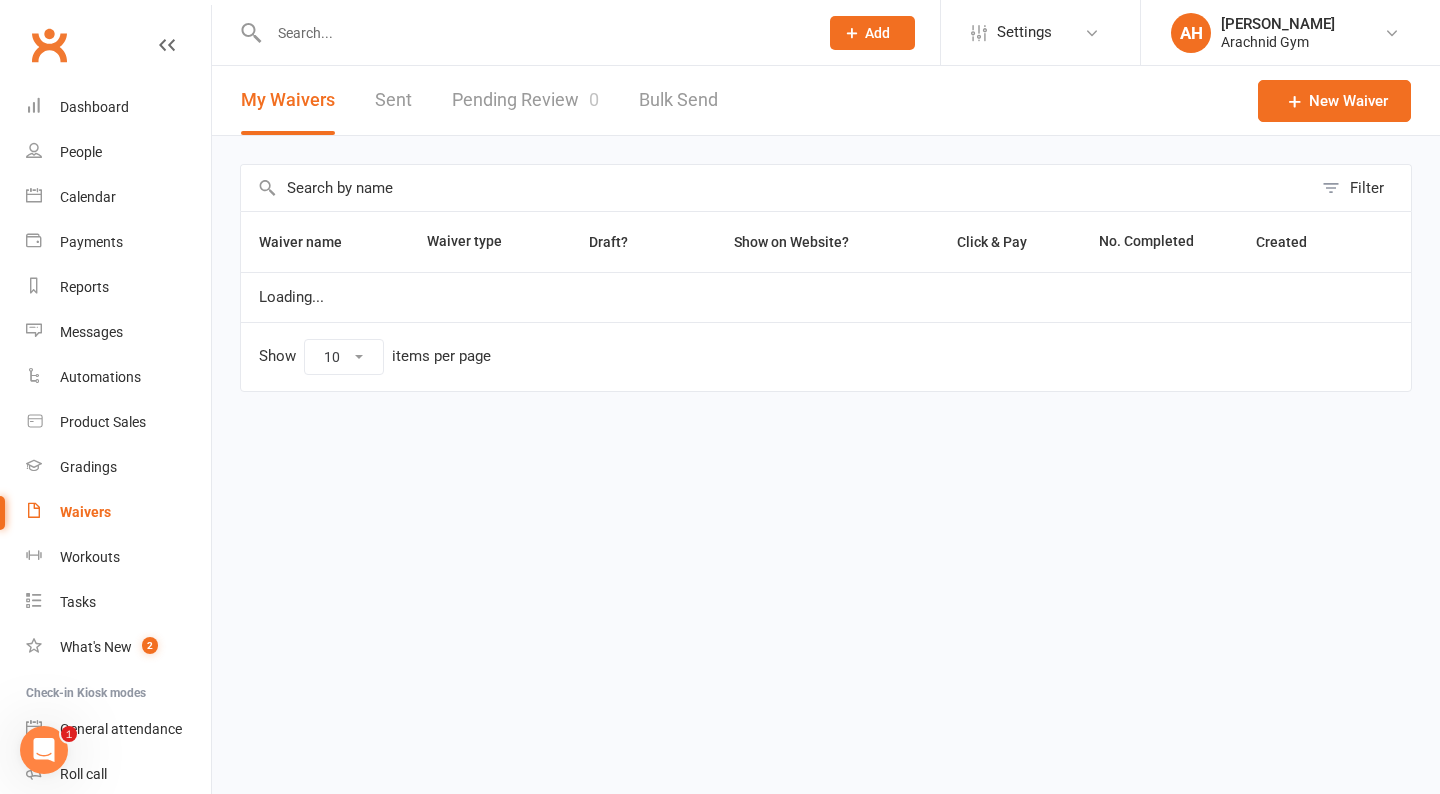 scroll, scrollTop: 0, scrollLeft: 0, axis: both 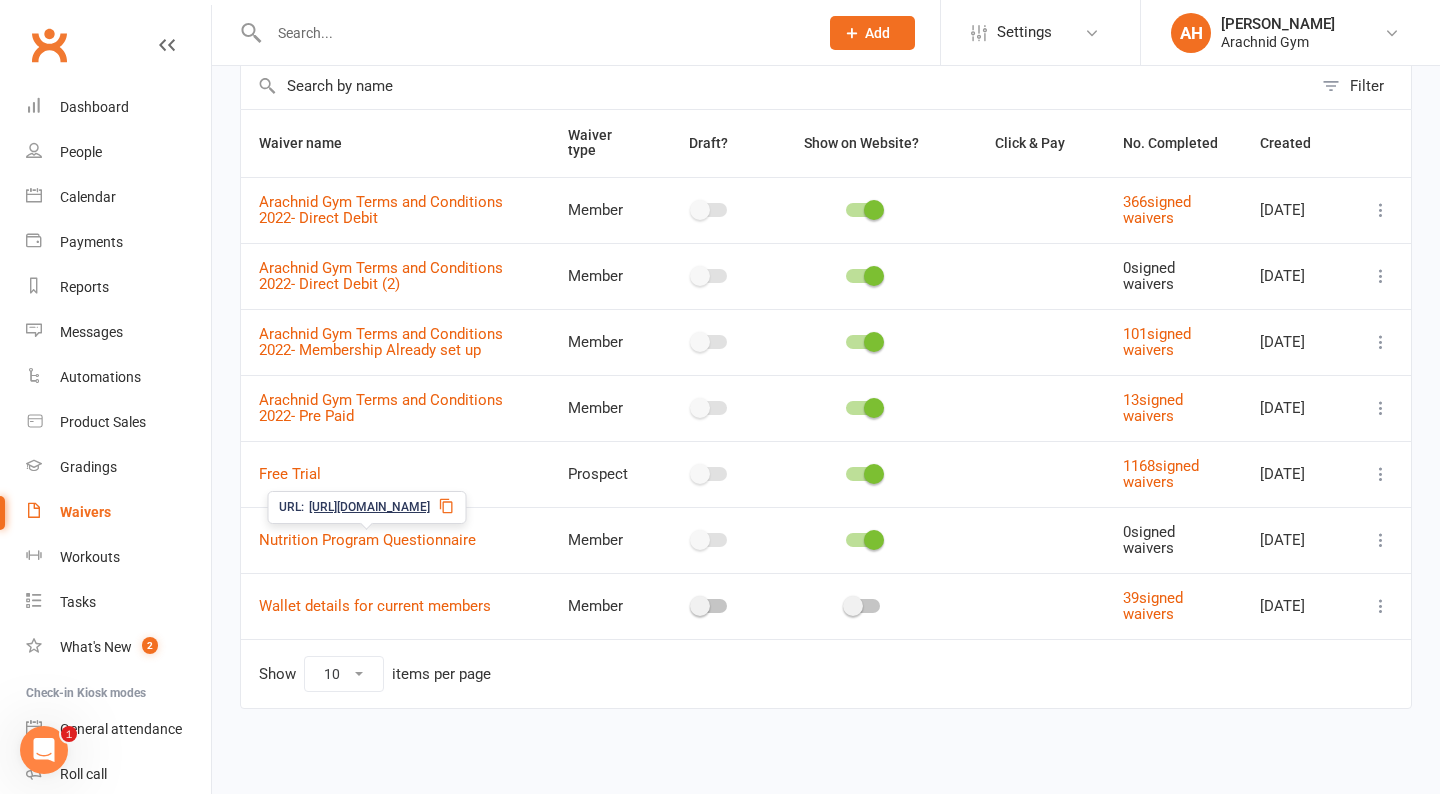 click on "Nutrition Program Questionnaire" at bounding box center (367, 540) 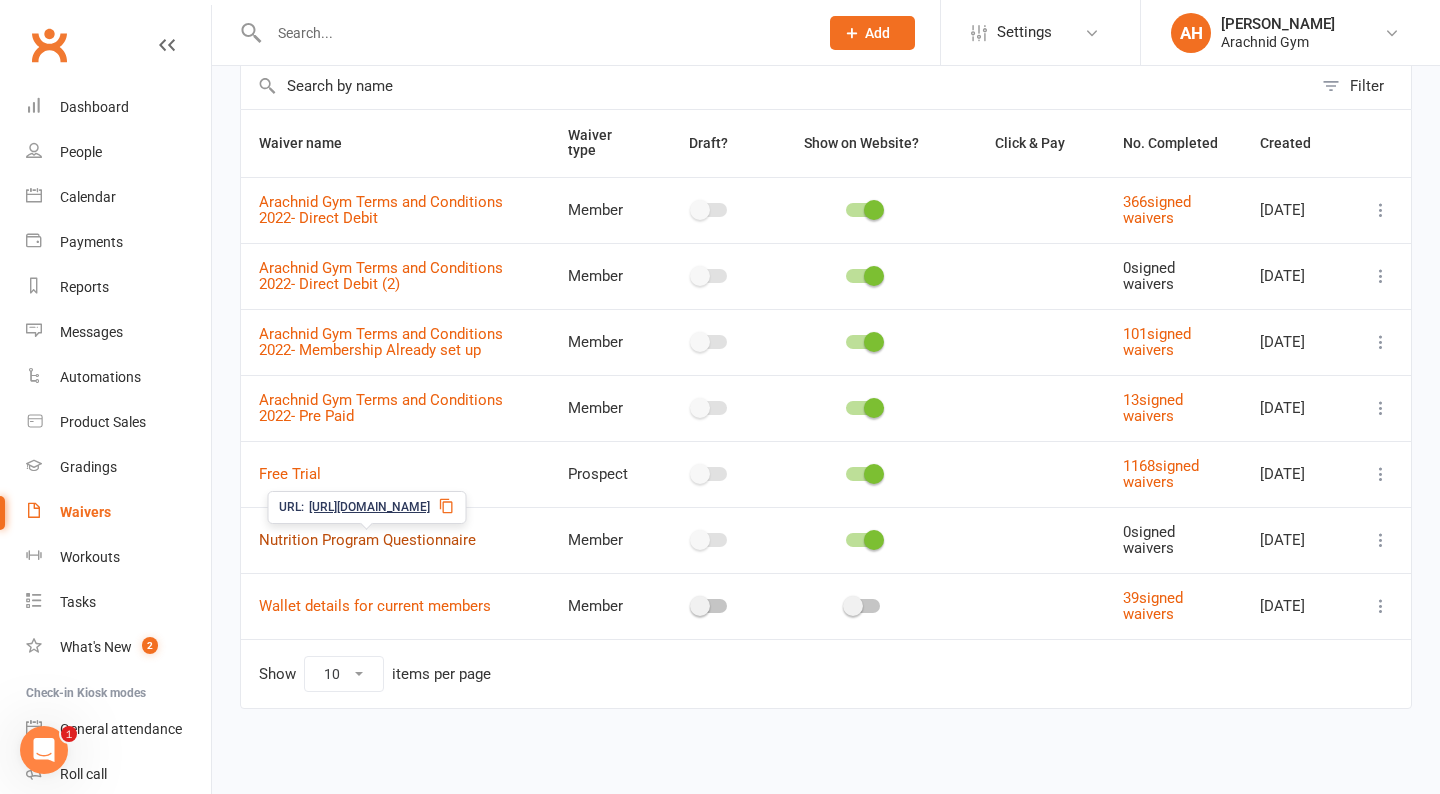 click on "Nutrition Program Questionnaire" at bounding box center (367, 540) 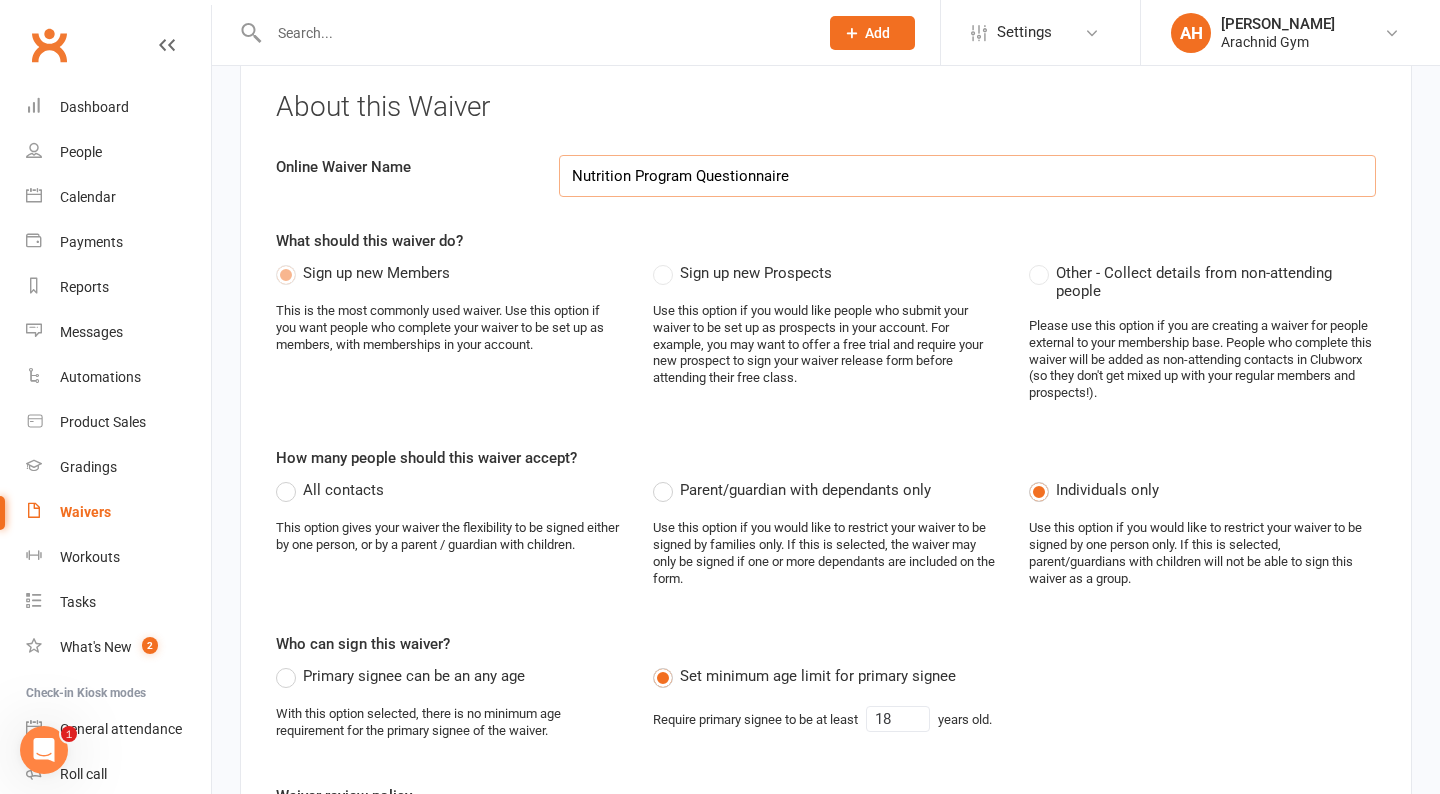 select on "do_not_copy_answers" 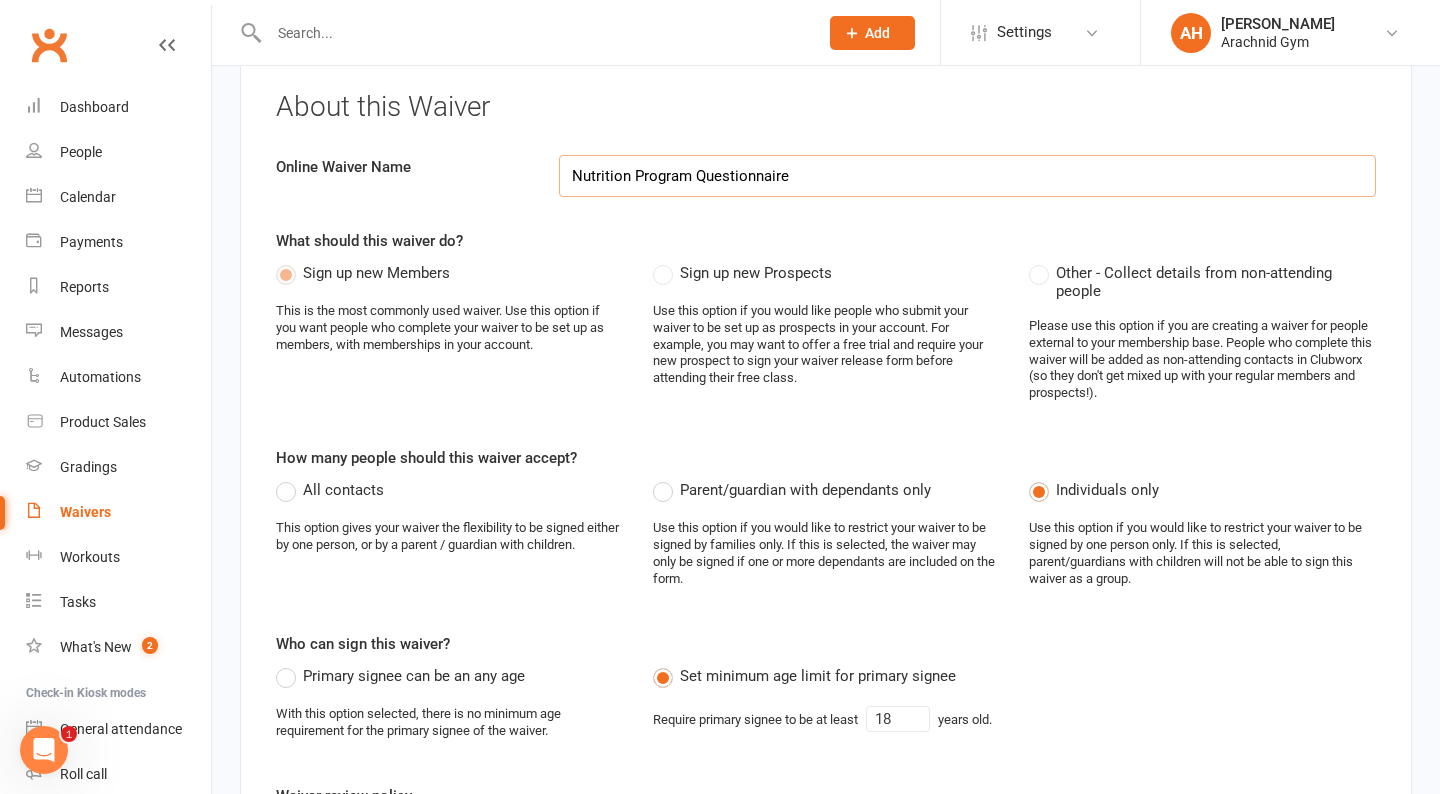 scroll, scrollTop: 0, scrollLeft: 0, axis: both 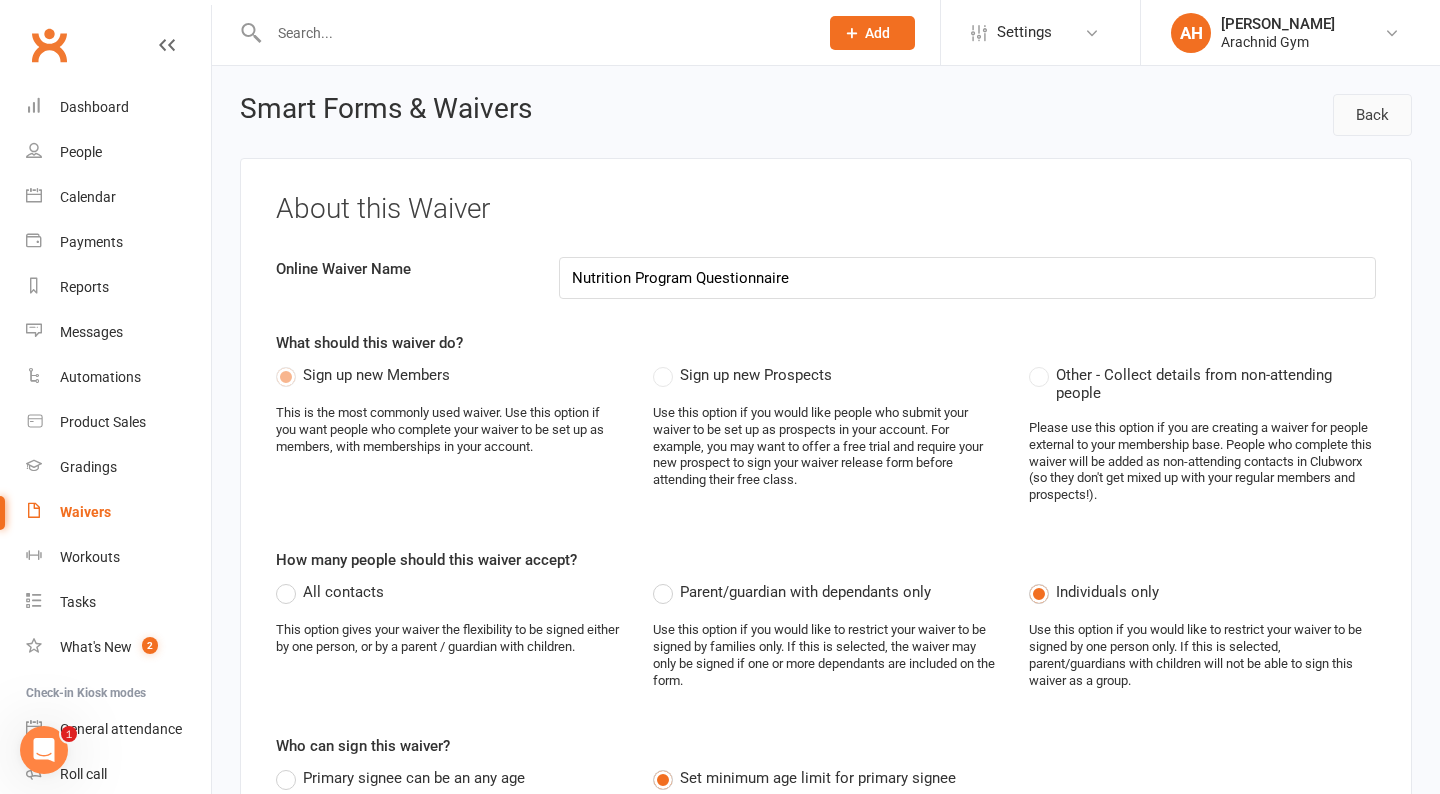 click on "Back" at bounding box center (1372, 115) 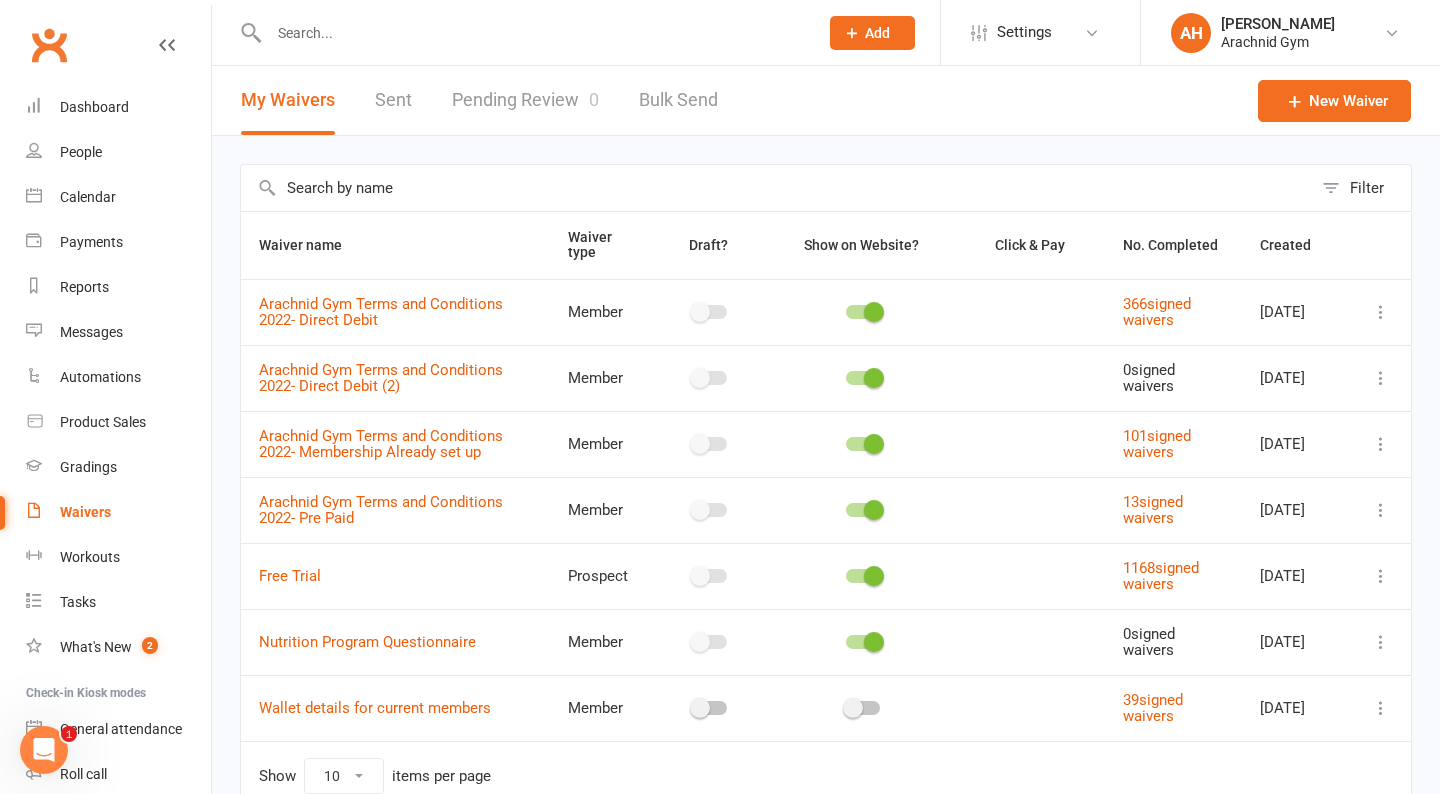 scroll, scrollTop: 102, scrollLeft: 0, axis: vertical 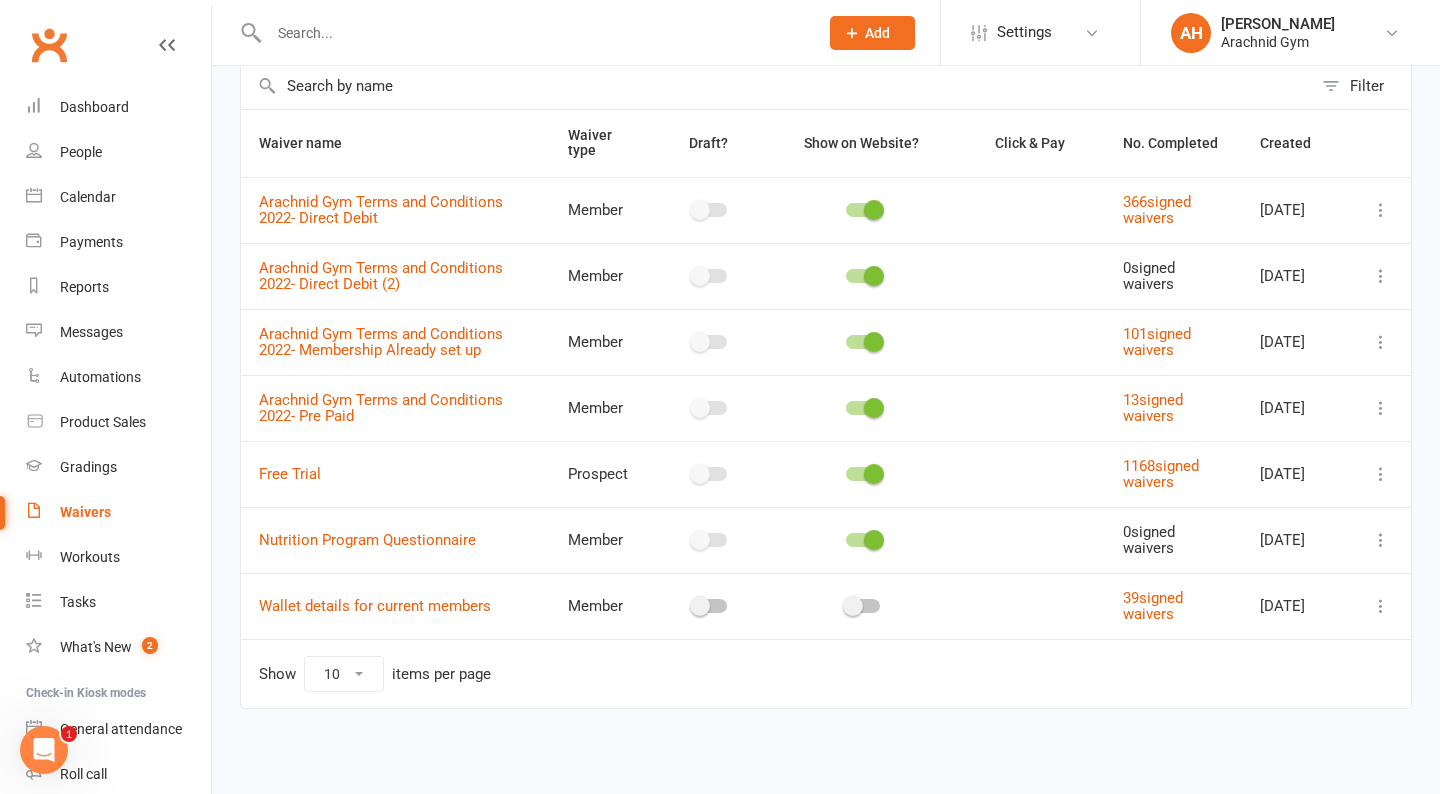 click on "Waiver name" at bounding box center [395, 143] 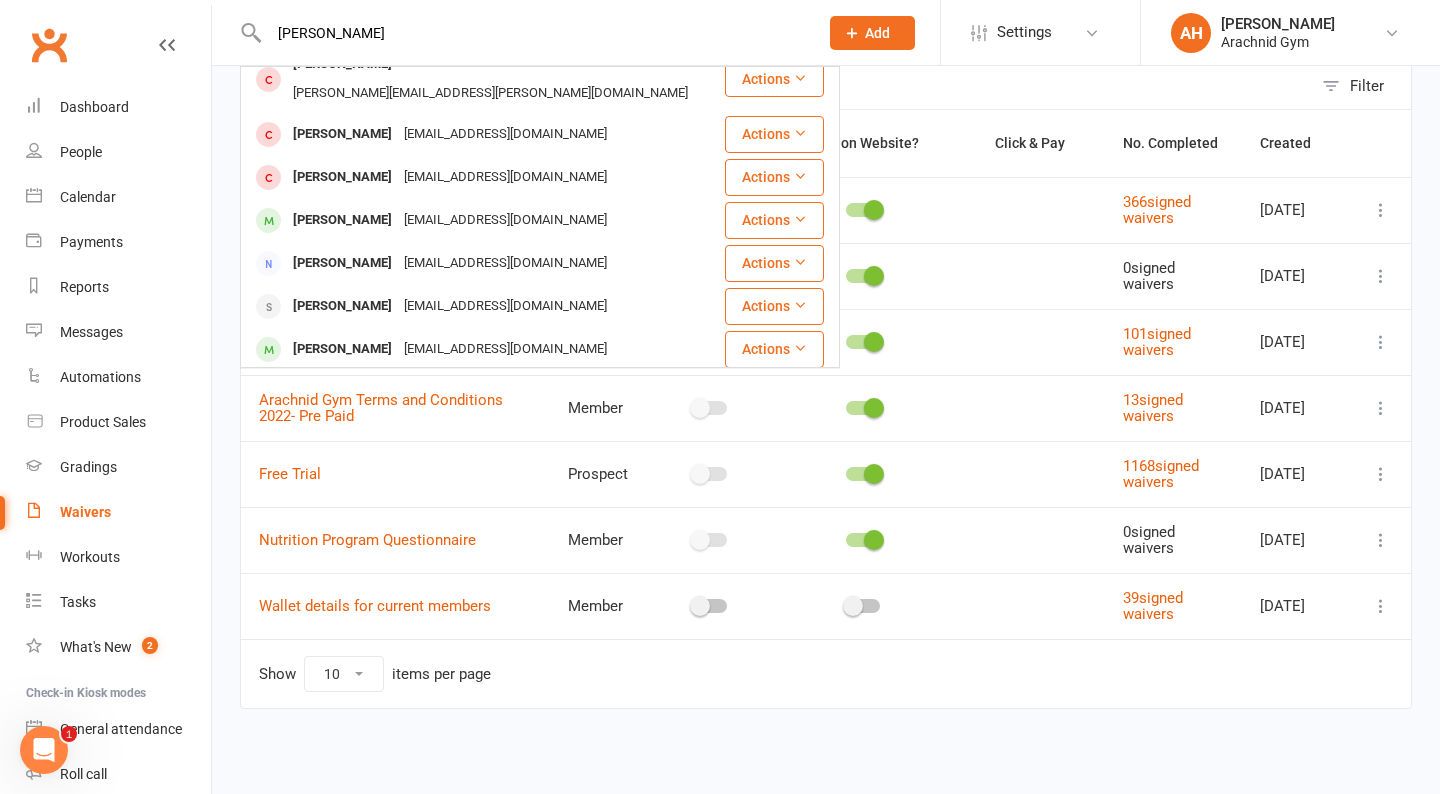 scroll, scrollTop: 454, scrollLeft: 0, axis: vertical 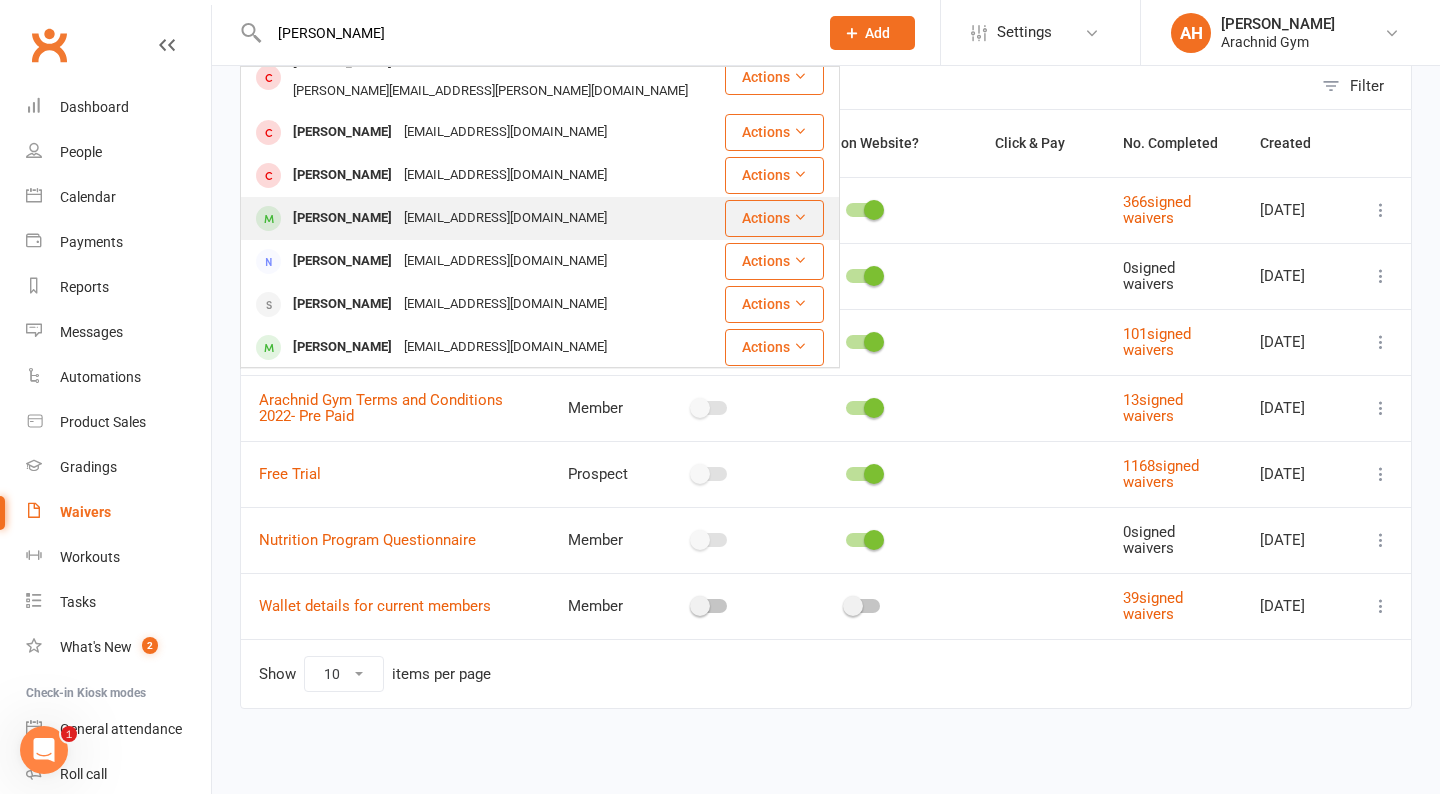 type on "jason" 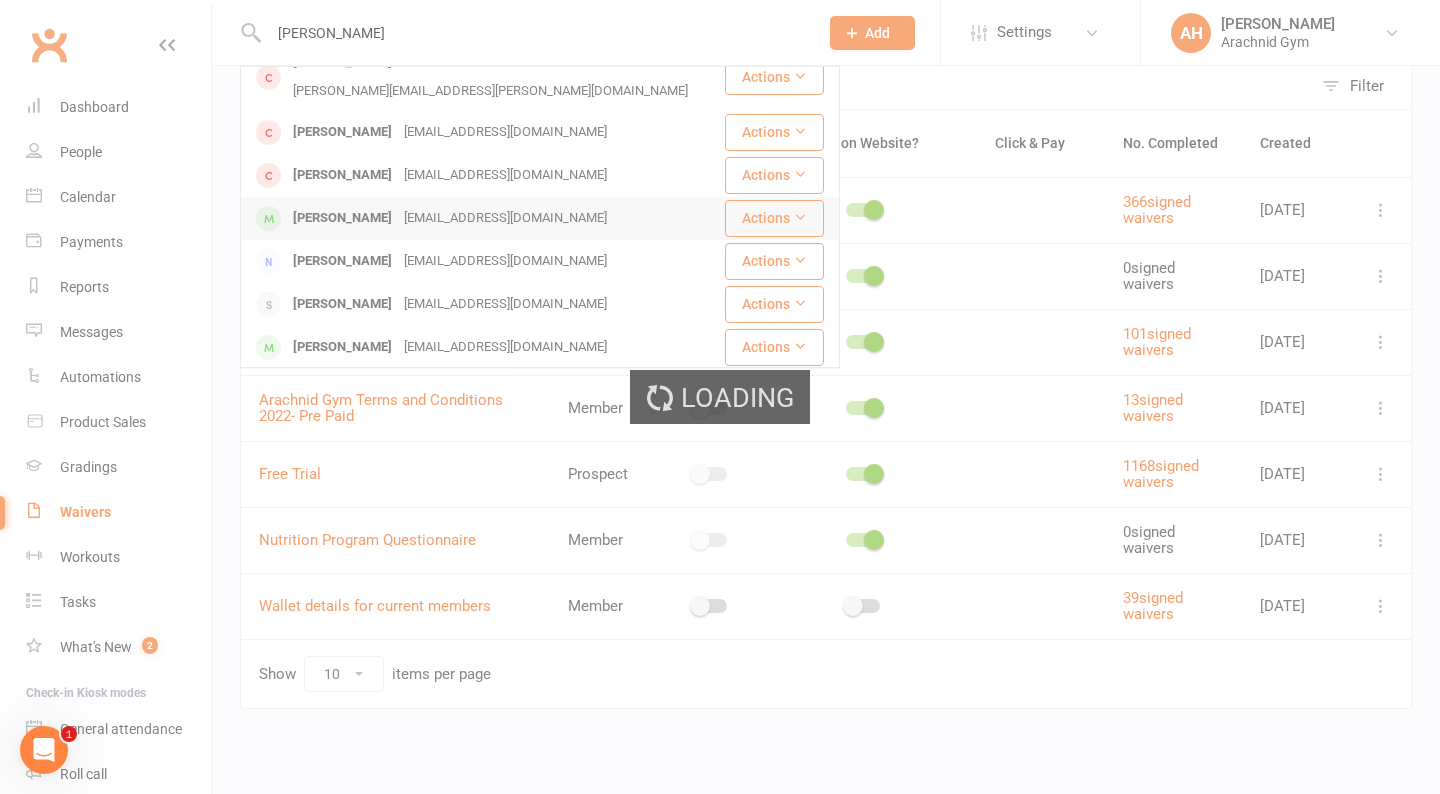 type 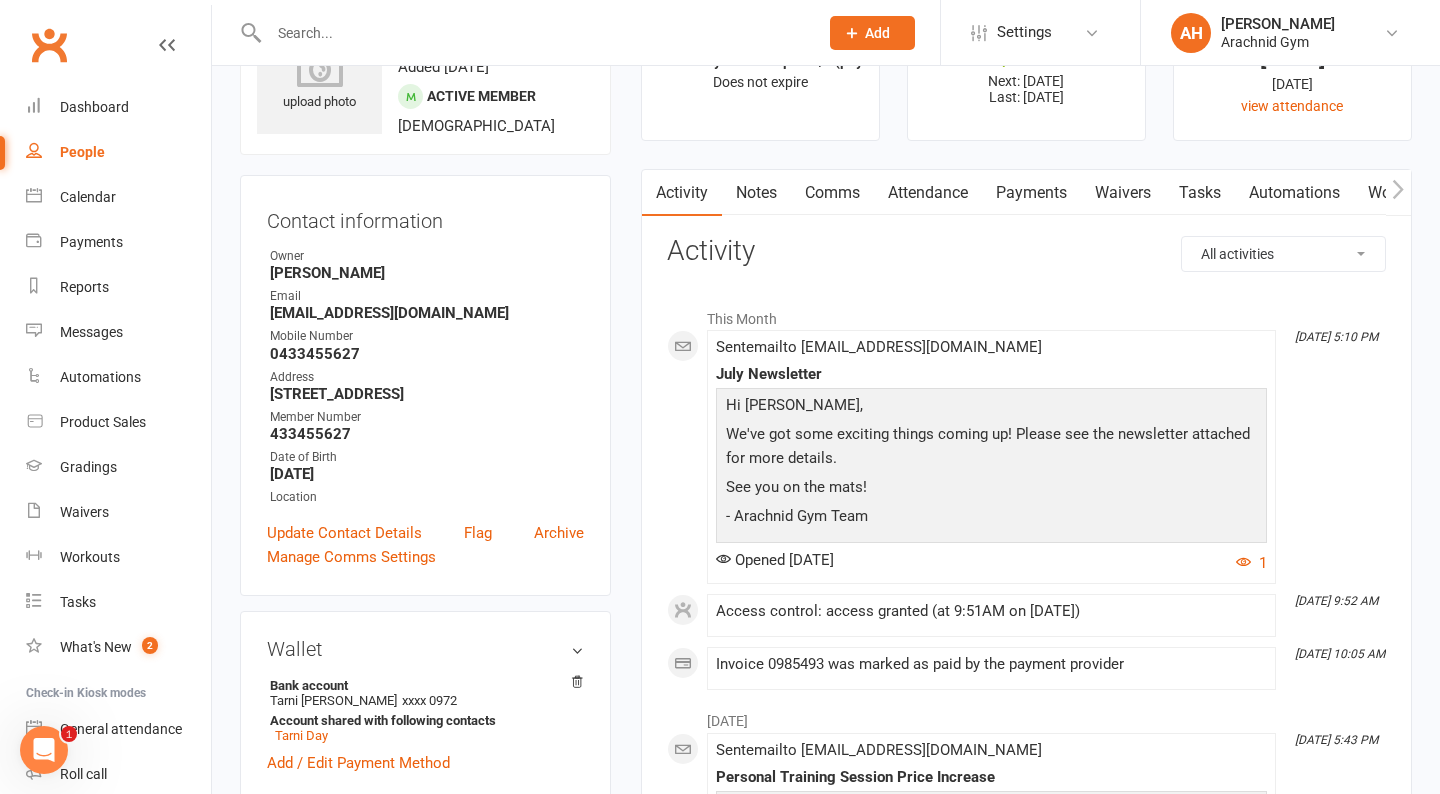 scroll, scrollTop: 0, scrollLeft: 0, axis: both 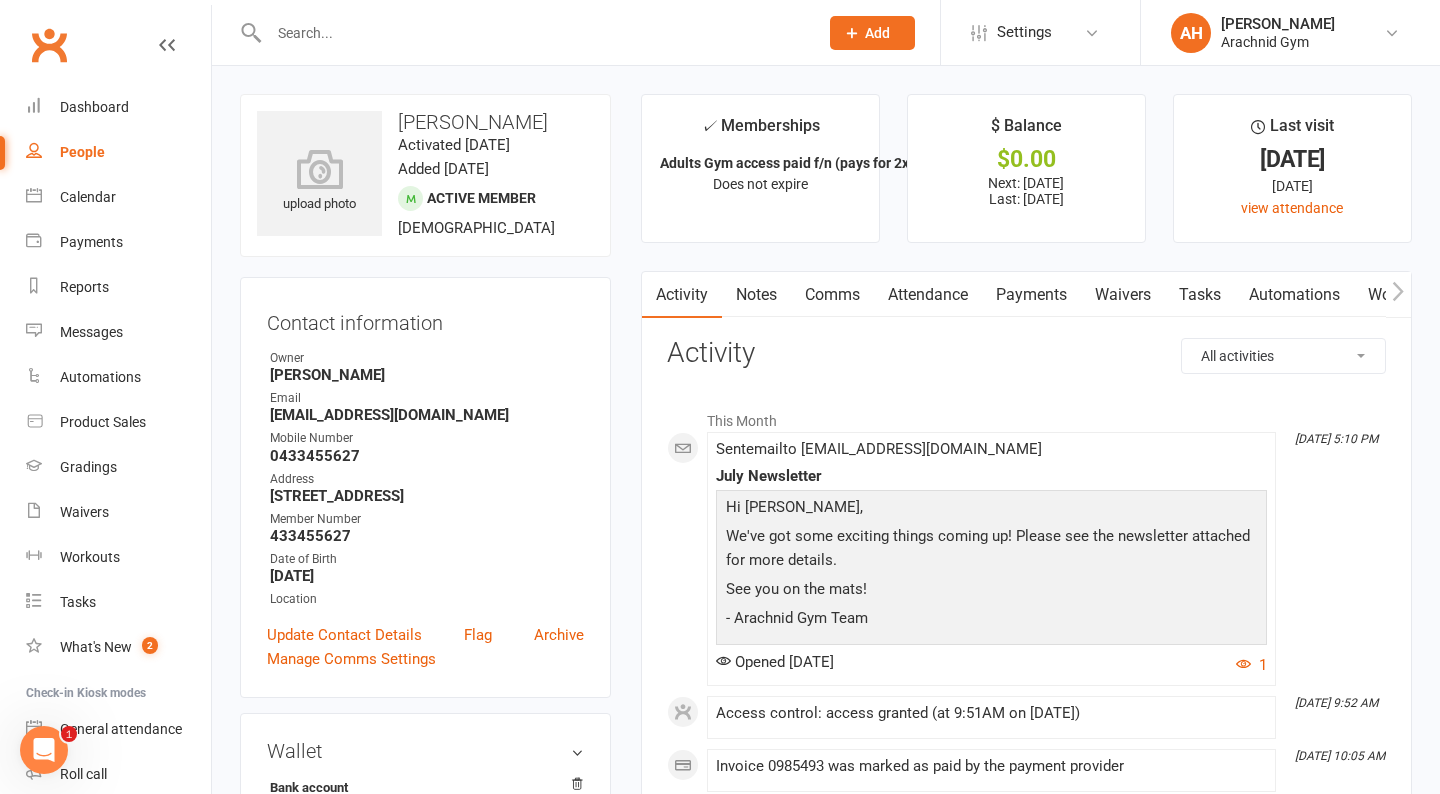click on "Waivers" at bounding box center (1123, 295) 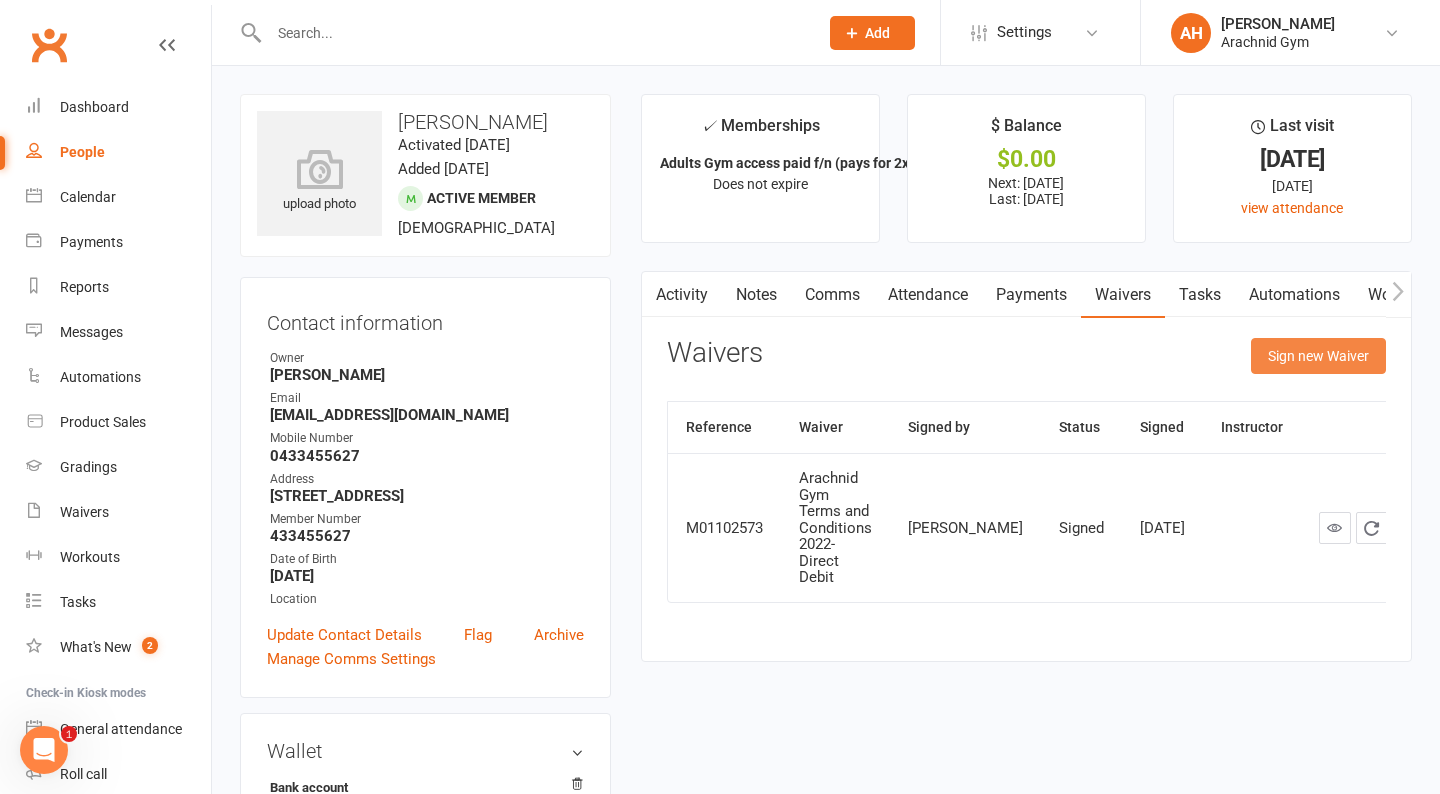 click on "Sign new Waiver" at bounding box center [1318, 356] 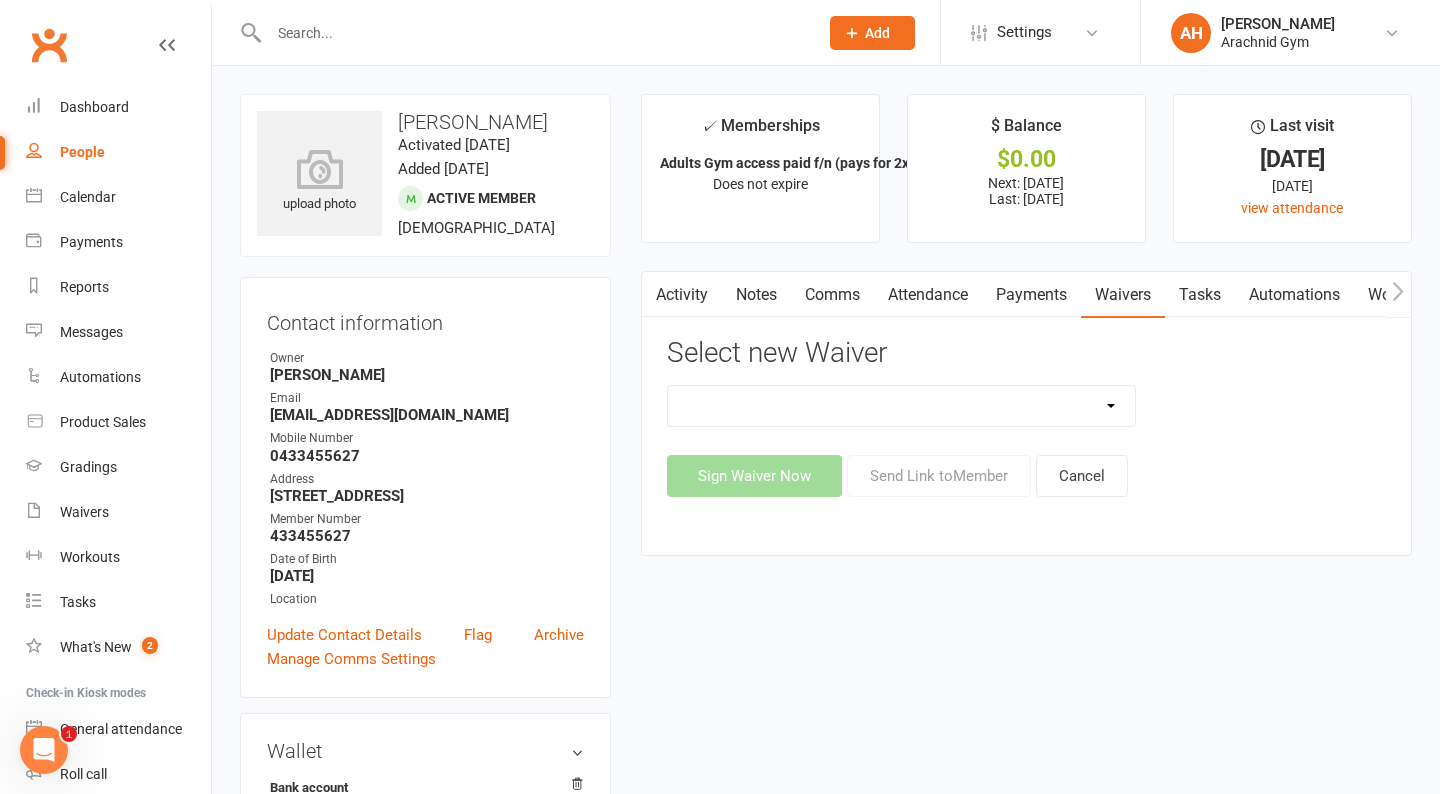click on "Arachnid Gym Terms and Conditions 2022- Direct Debit Arachnid Gym Terms and Conditions 2022- Direct Debit (2) Arachnid Gym Terms and Conditions 2022- Membership Already set up Arachnid Gym Terms and Conditions 2022- Pre Paid Free Trial Nutrition Program Questionnaire Wallet details for current members" at bounding box center (902, 406) 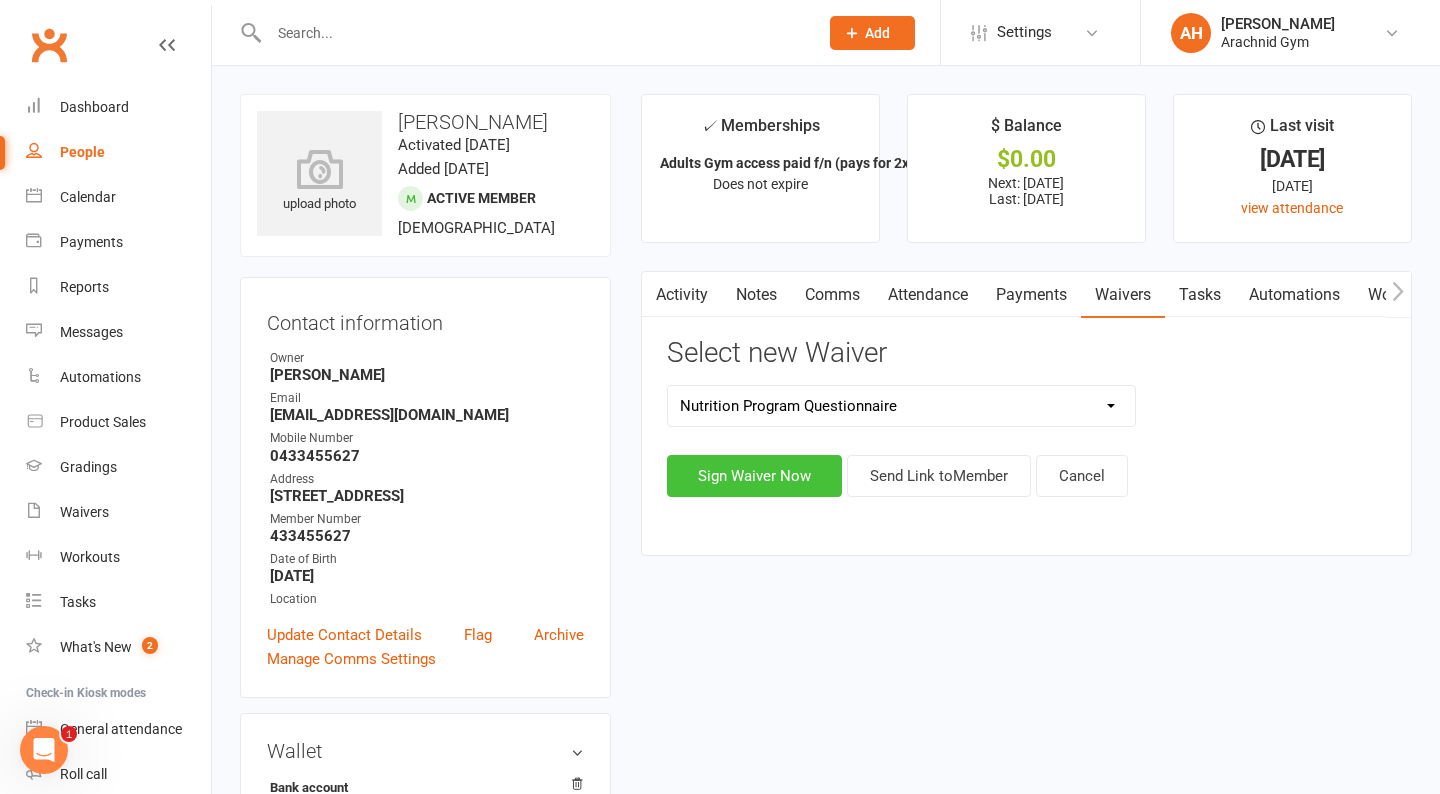 click on "Sign Waiver Now" at bounding box center (754, 476) 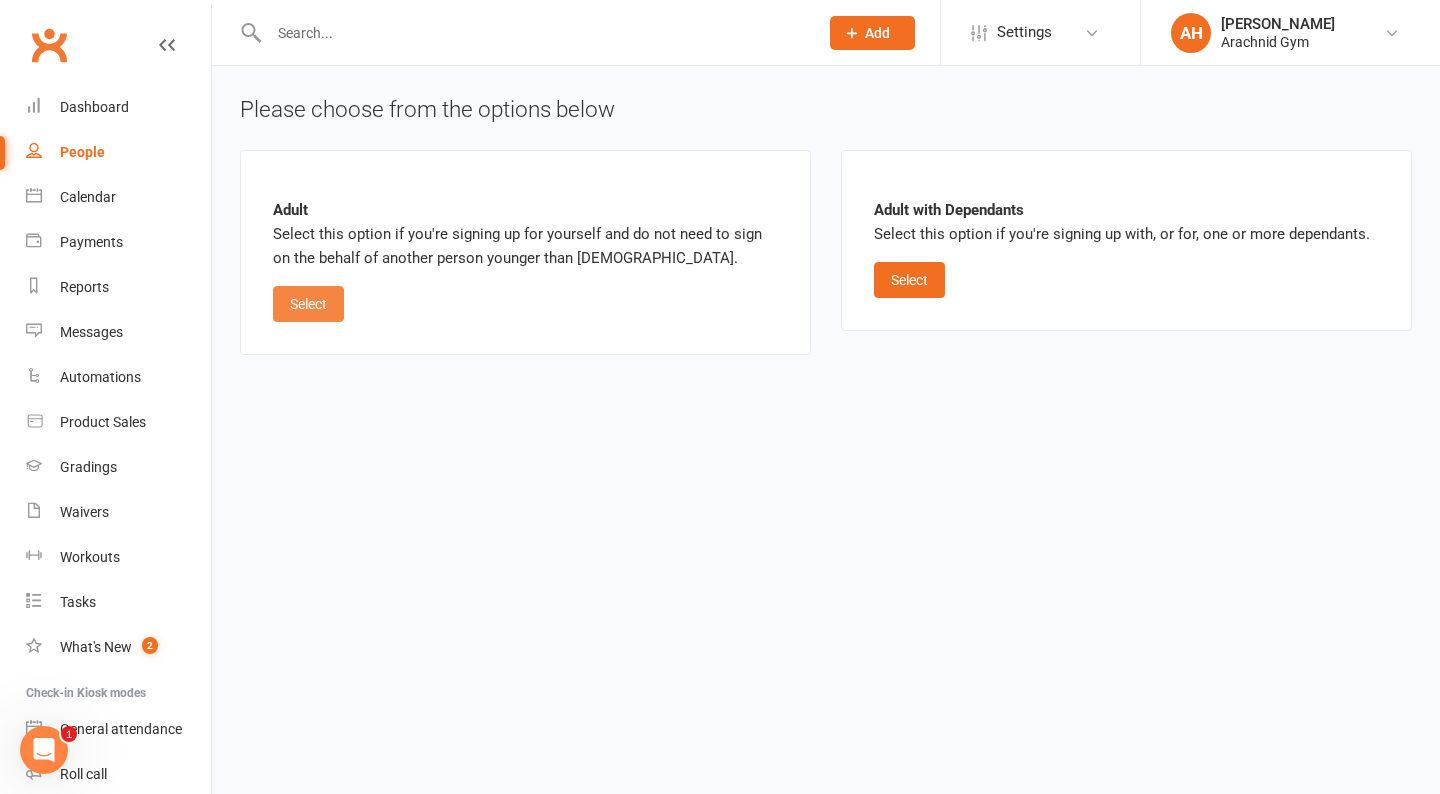 click on "Select" at bounding box center (308, 304) 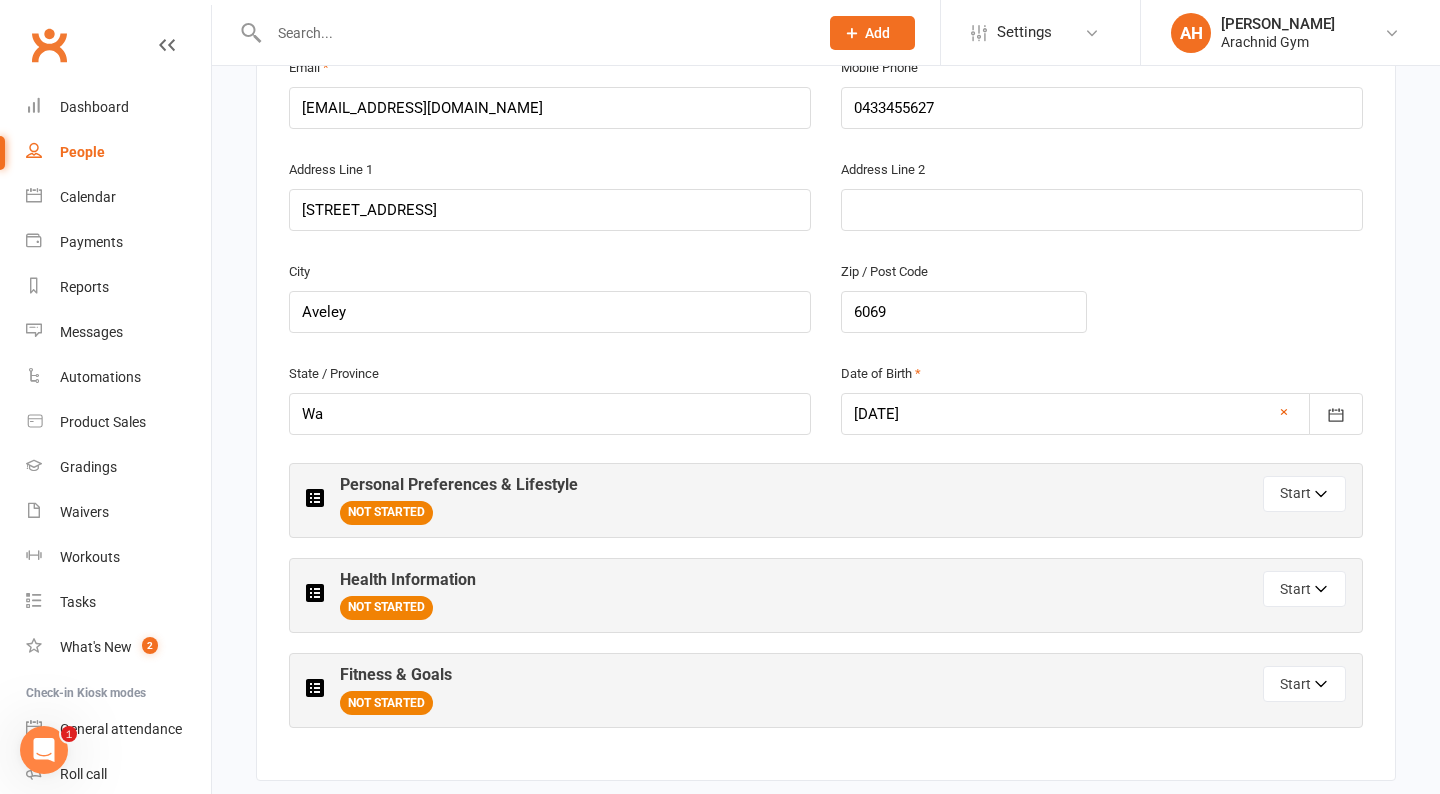 scroll, scrollTop: 604, scrollLeft: 0, axis: vertical 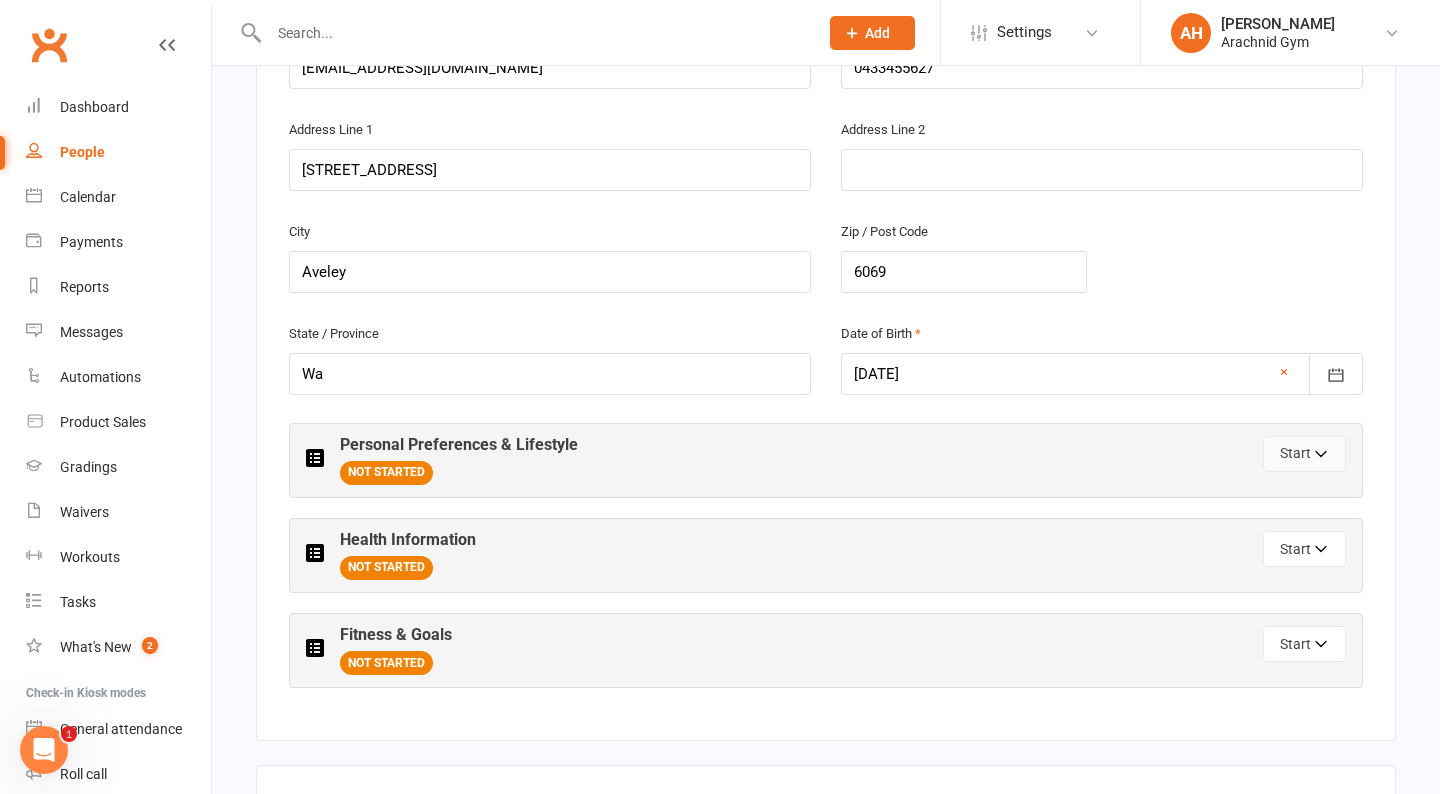 click on "Start" at bounding box center [1304, 454] 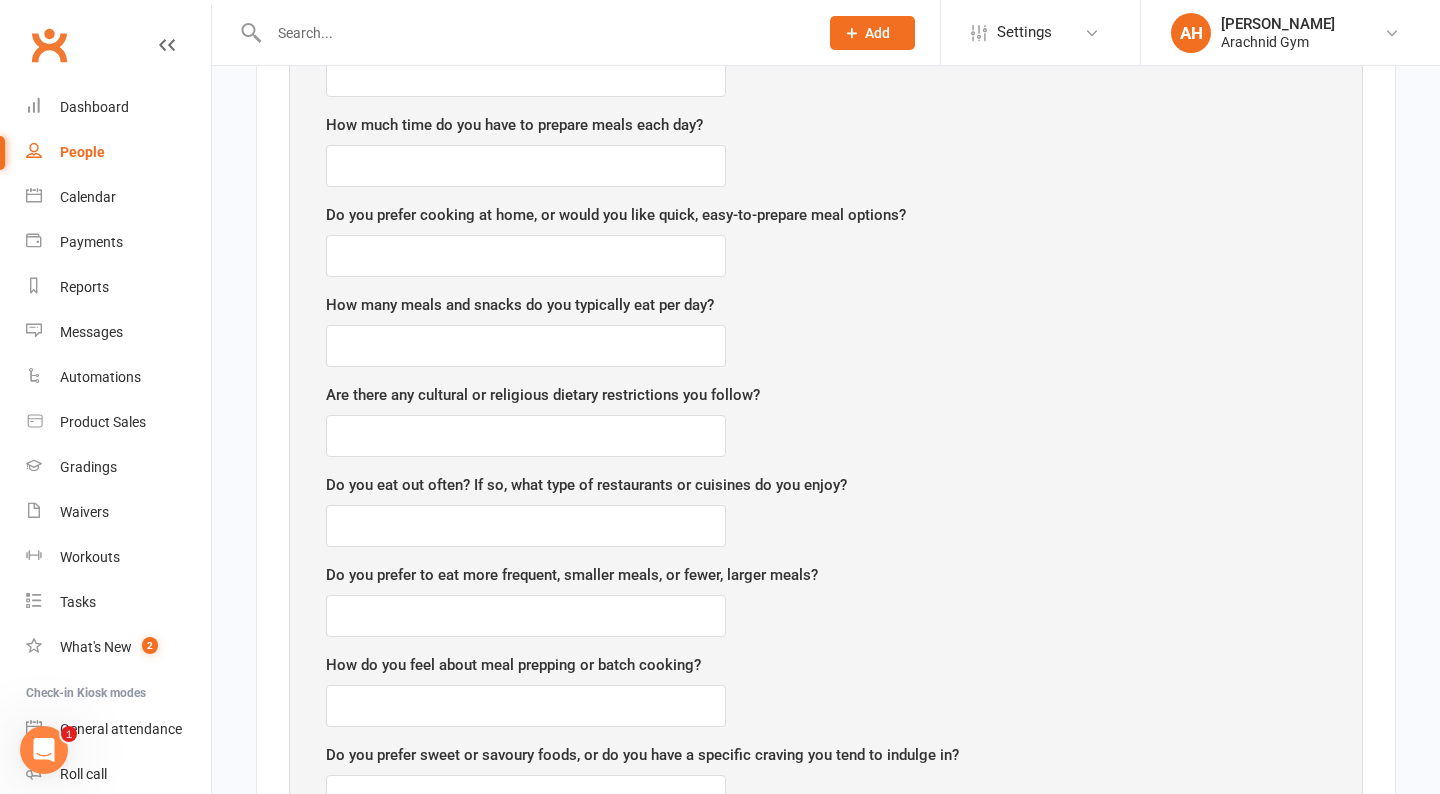 scroll, scrollTop: 1358, scrollLeft: 0, axis: vertical 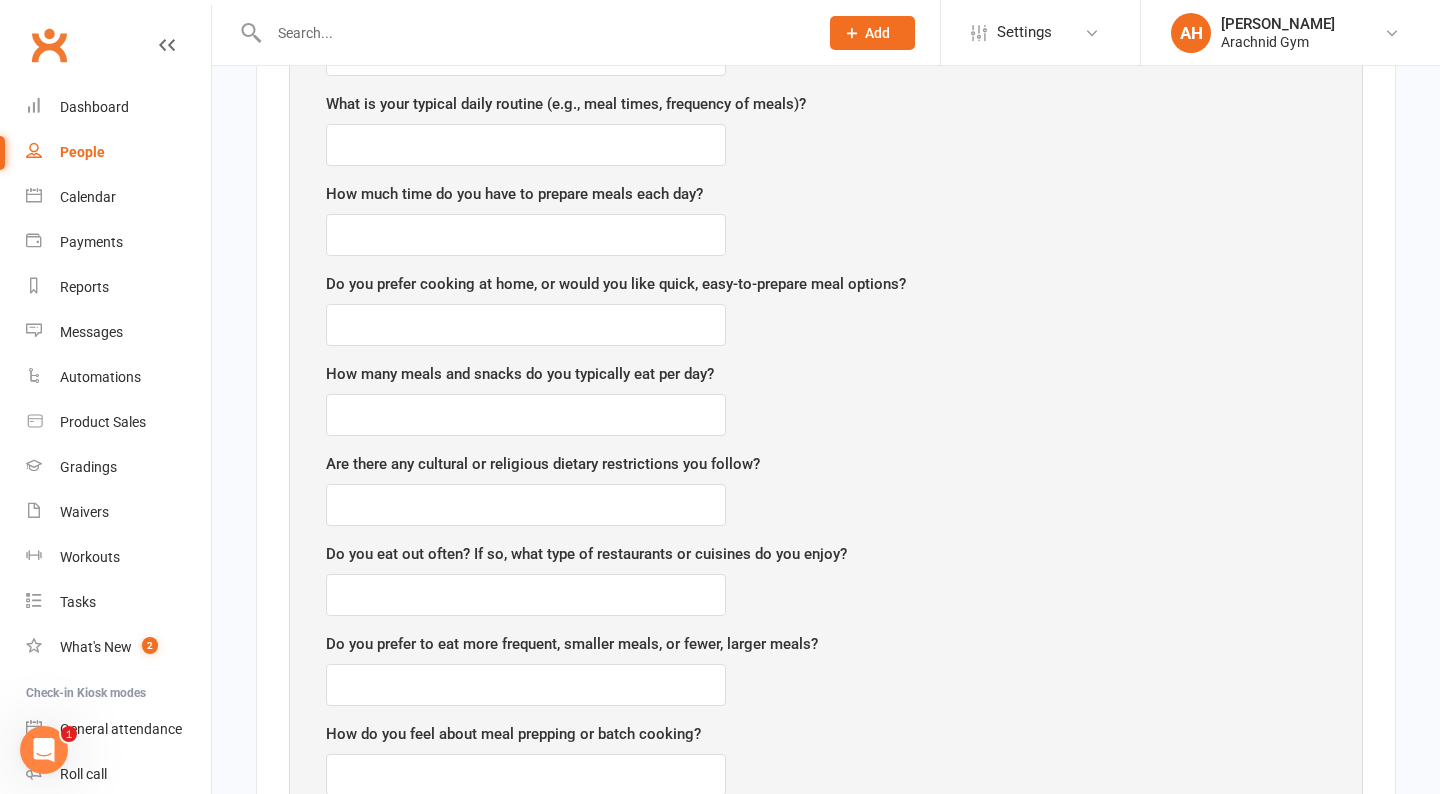 click on "Are there any cultural or religious dietary restrictions you follow?" at bounding box center [826, 489] 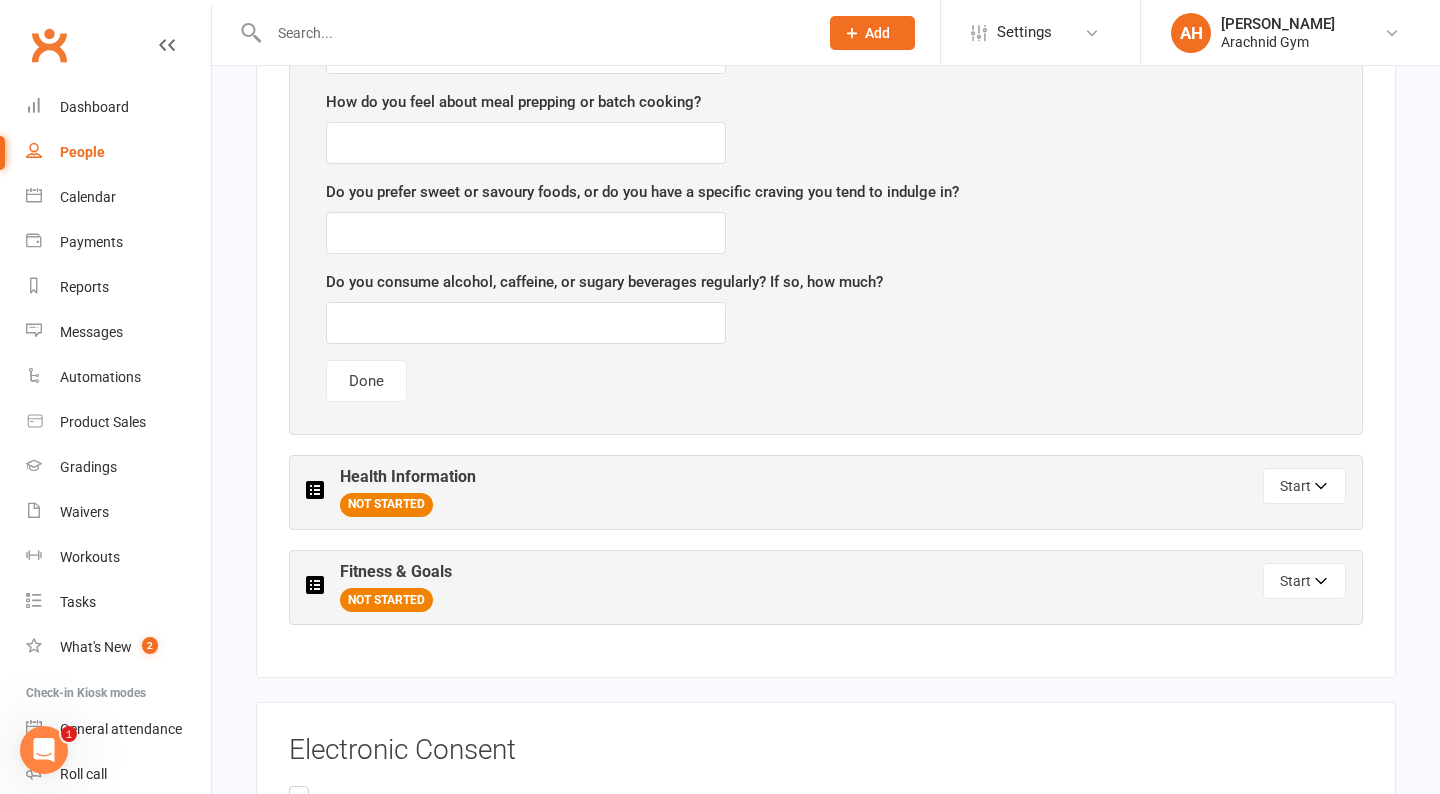 scroll, scrollTop: 1926, scrollLeft: 0, axis: vertical 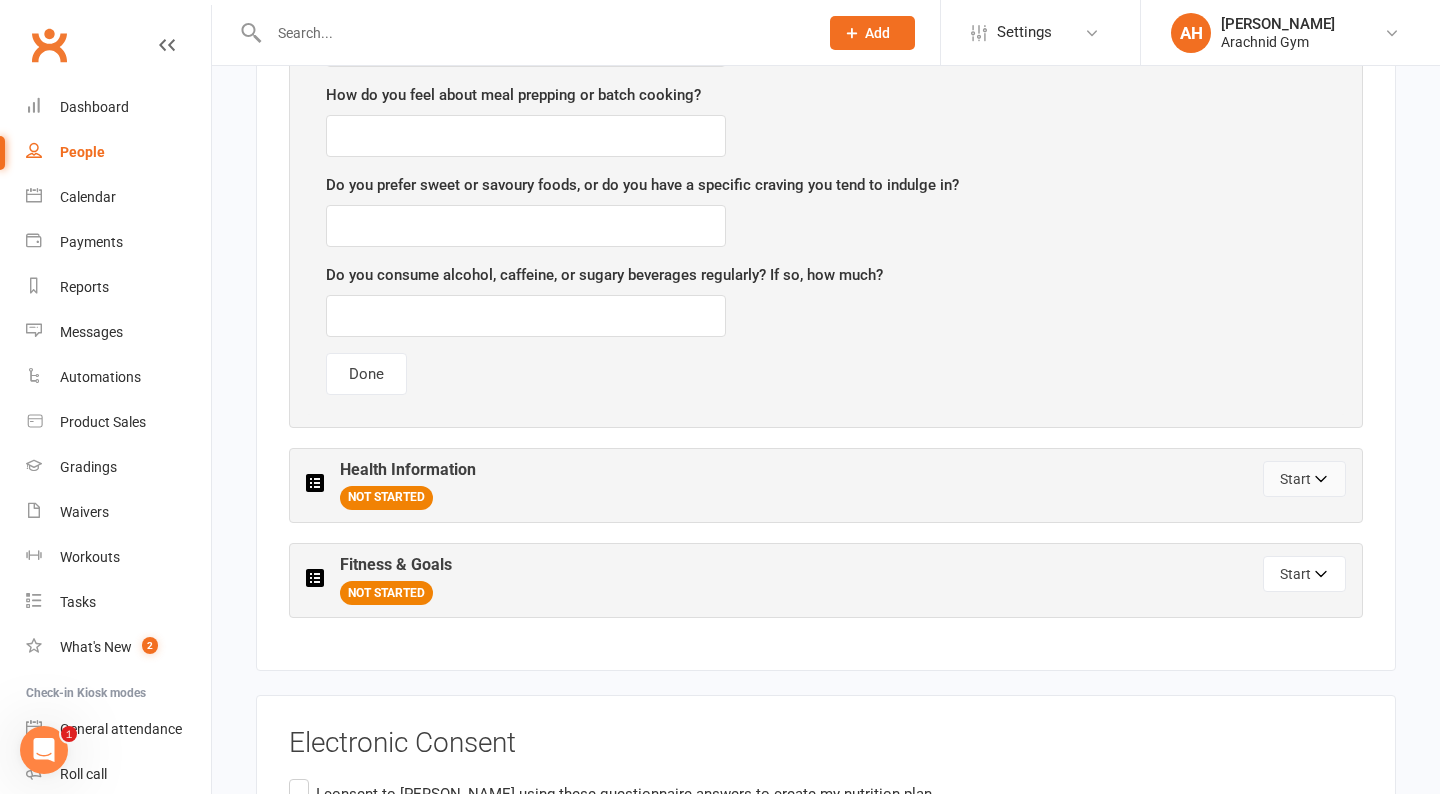 click on "Start" at bounding box center (1304, 479) 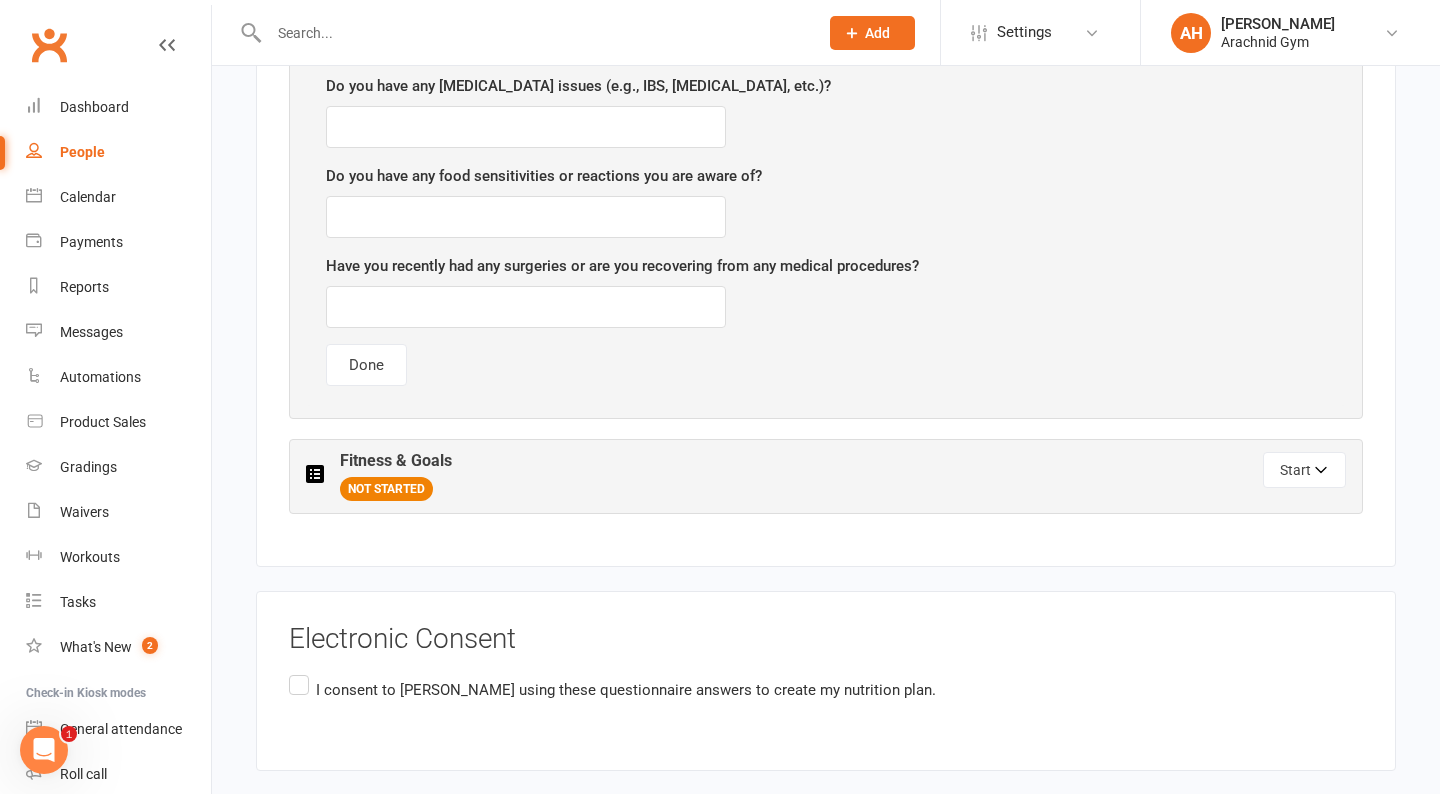 scroll, scrollTop: 2822, scrollLeft: 0, axis: vertical 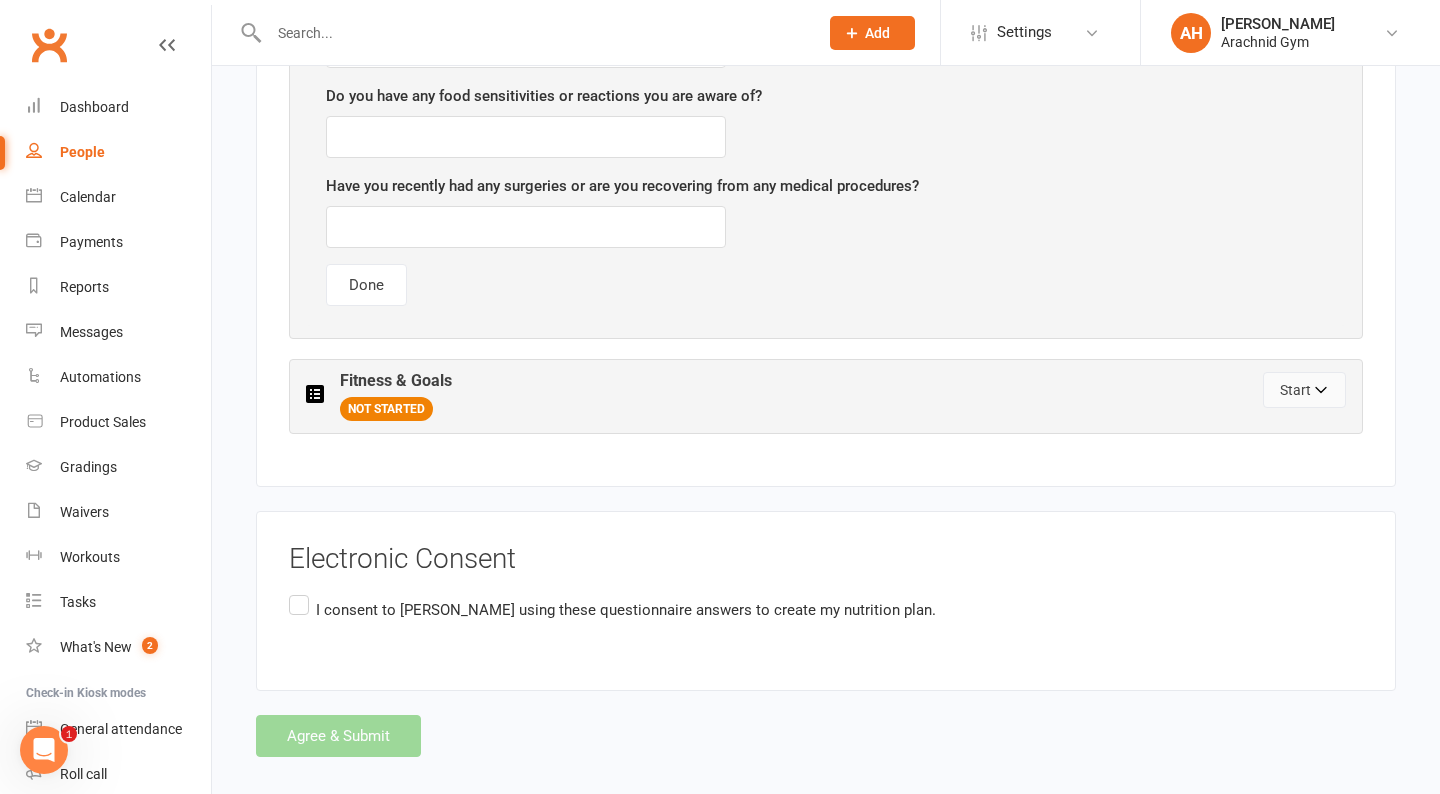 click on "Start" at bounding box center [1304, 390] 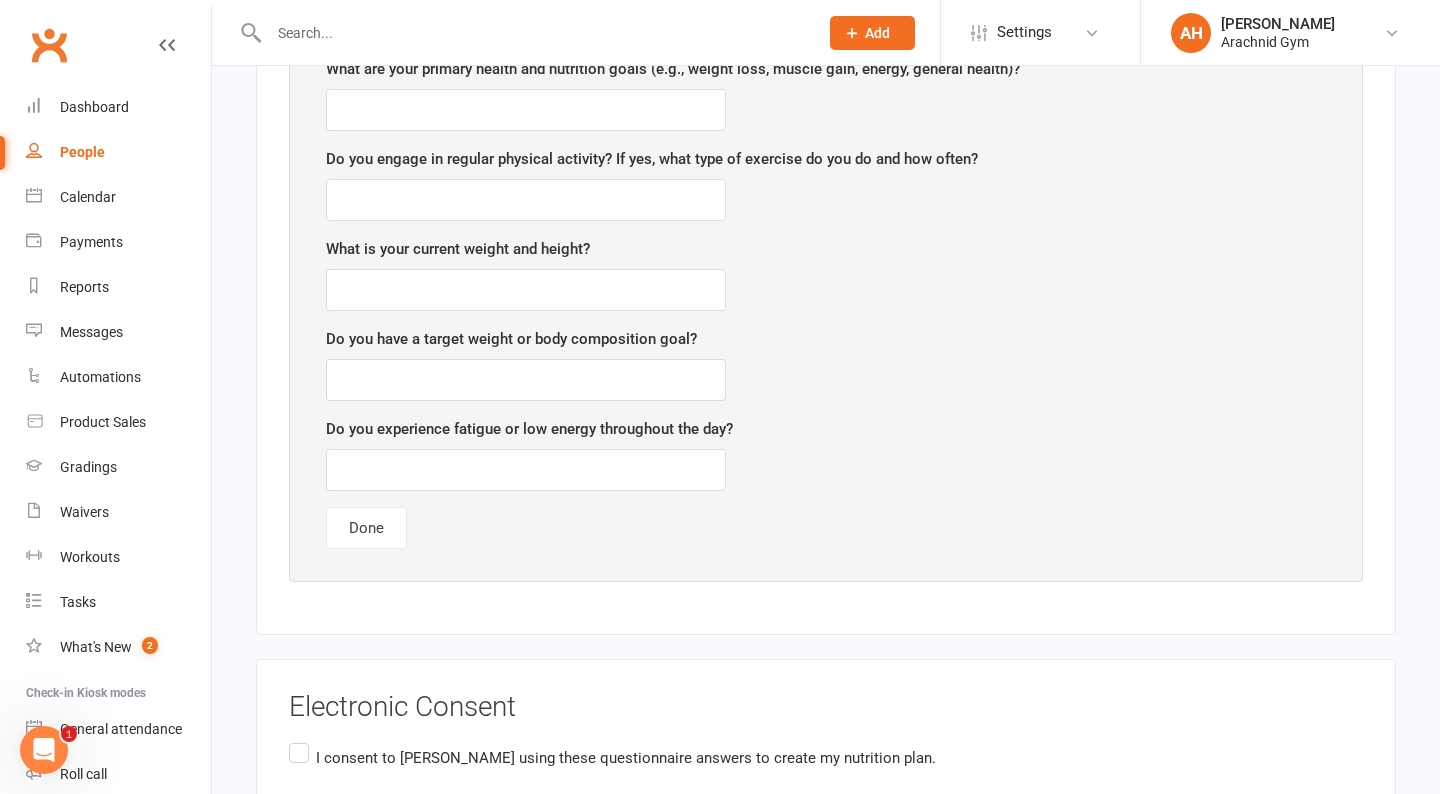 scroll, scrollTop: 3207, scrollLeft: 0, axis: vertical 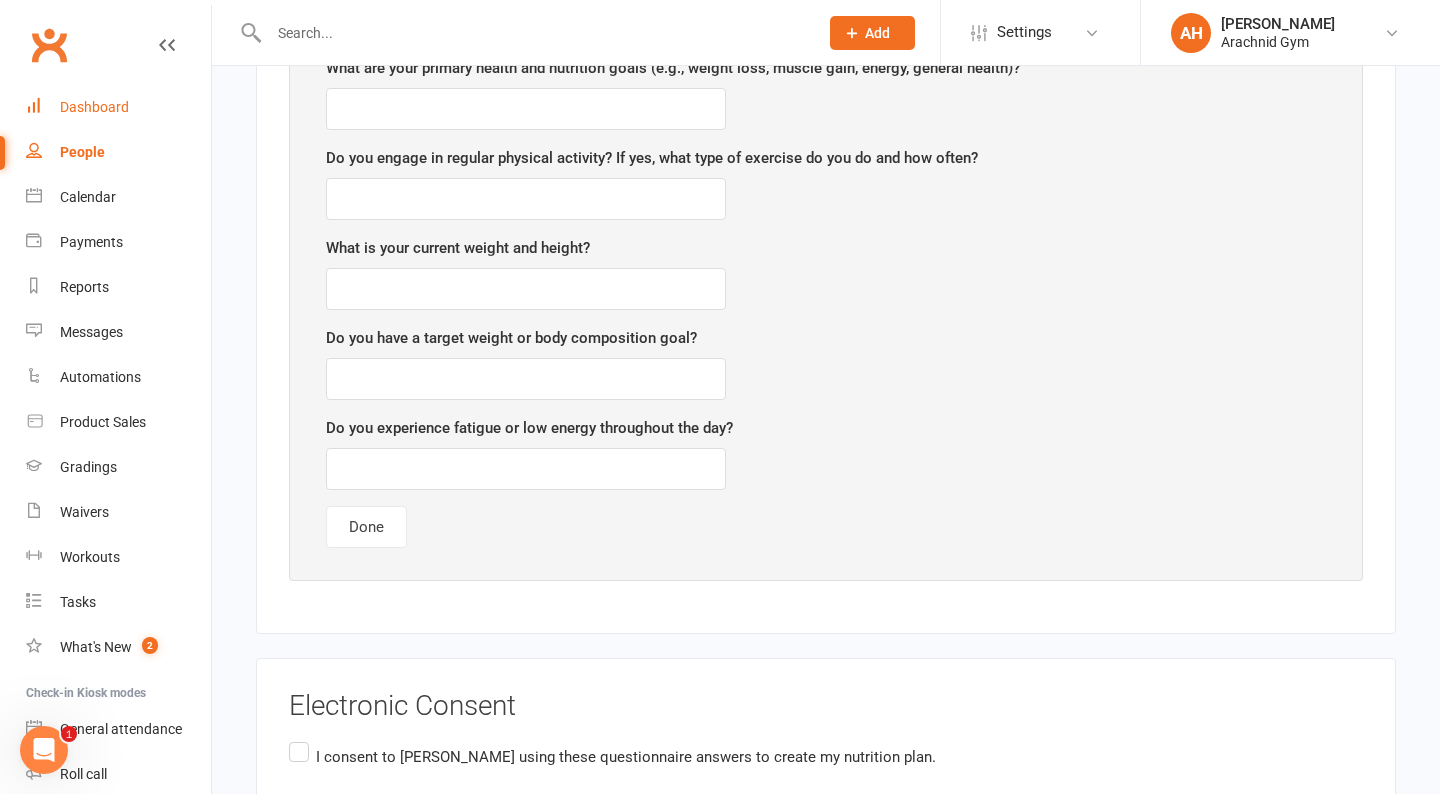 click on "Dashboard" at bounding box center [118, 107] 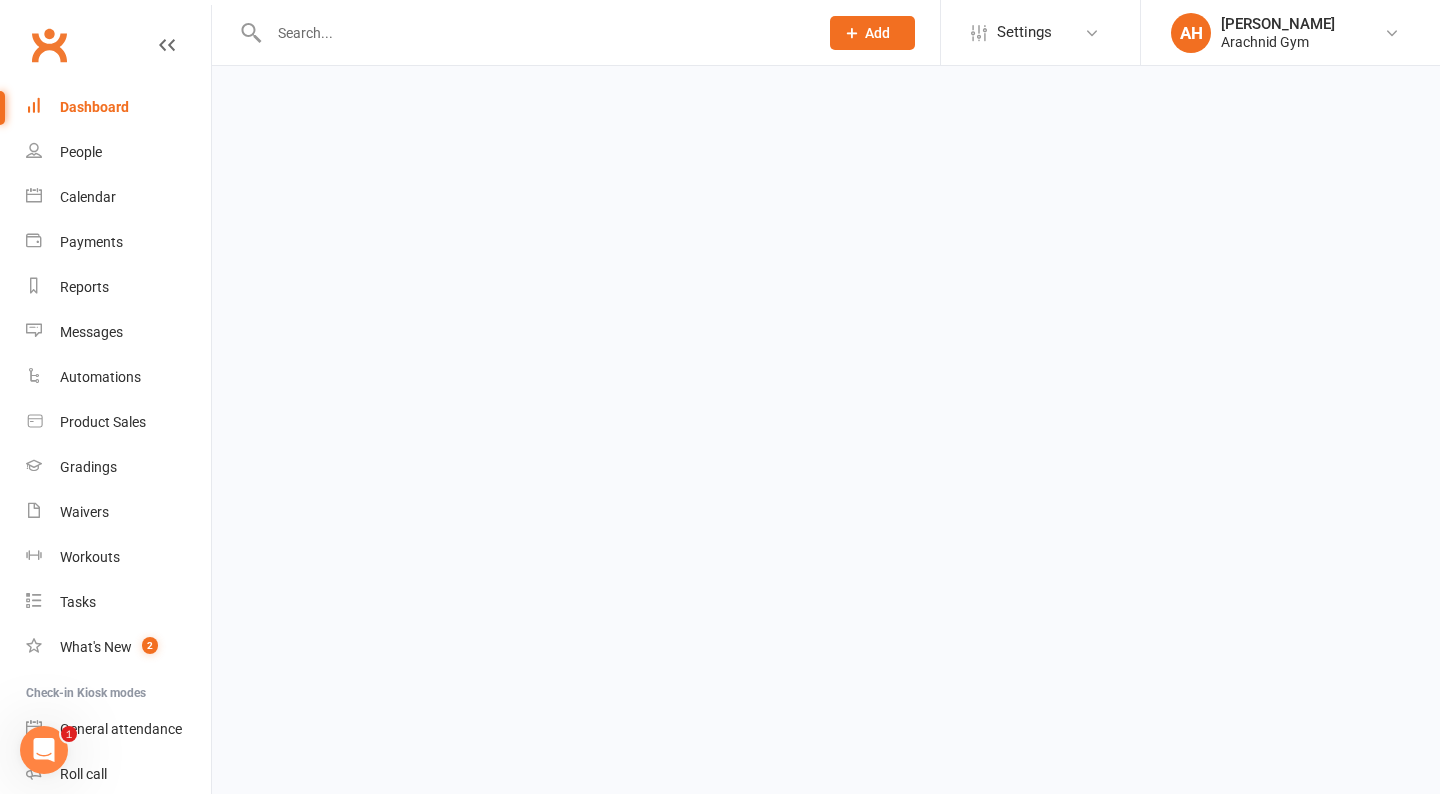 scroll, scrollTop: 0, scrollLeft: 0, axis: both 